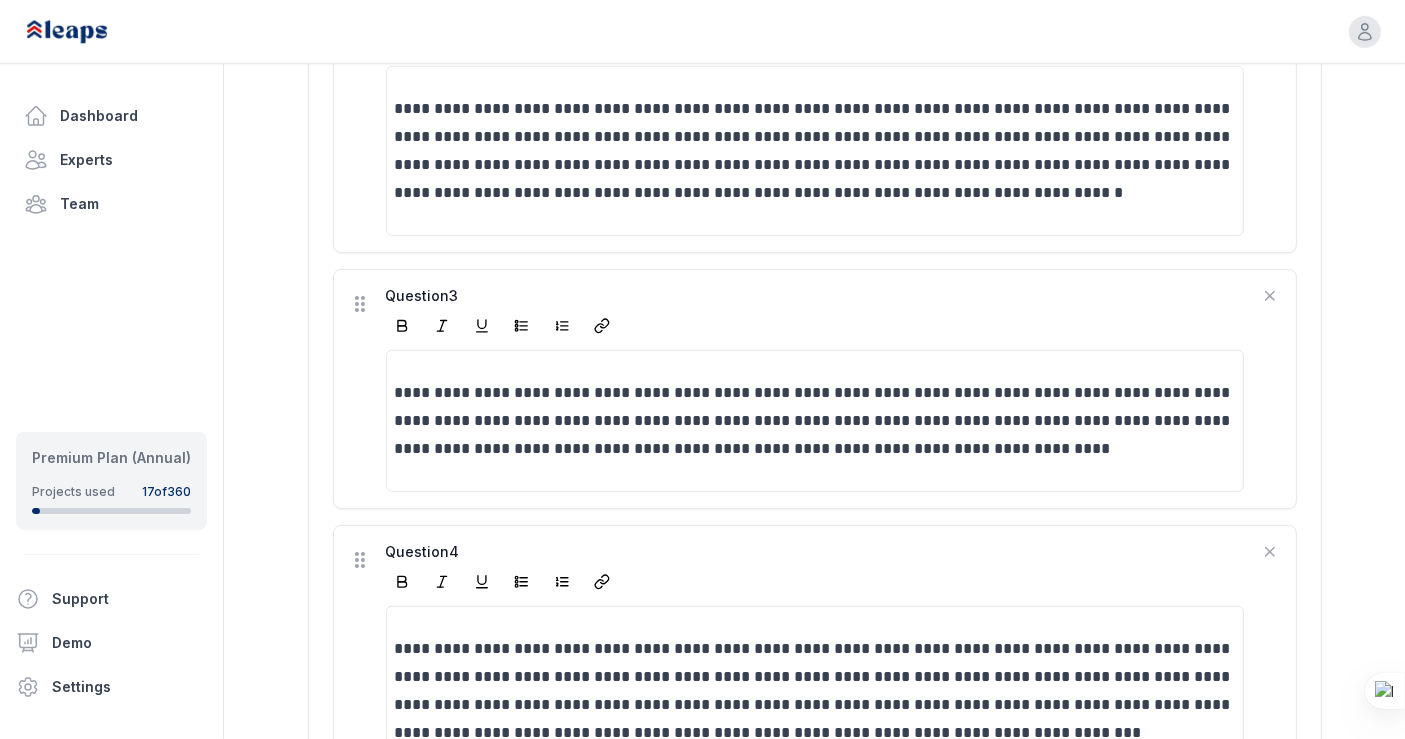 scroll, scrollTop: 2063, scrollLeft: 0, axis: vertical 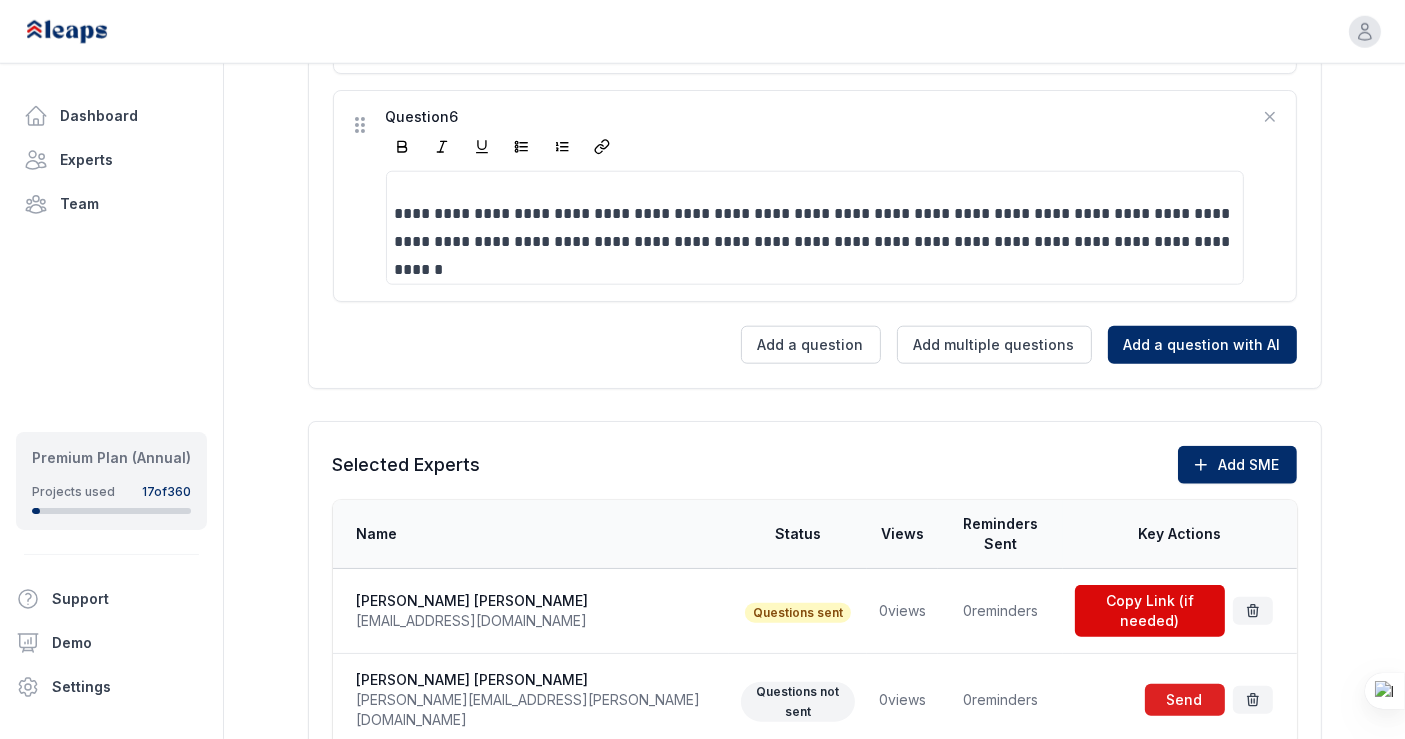 click at bounding box center [1185, 700] 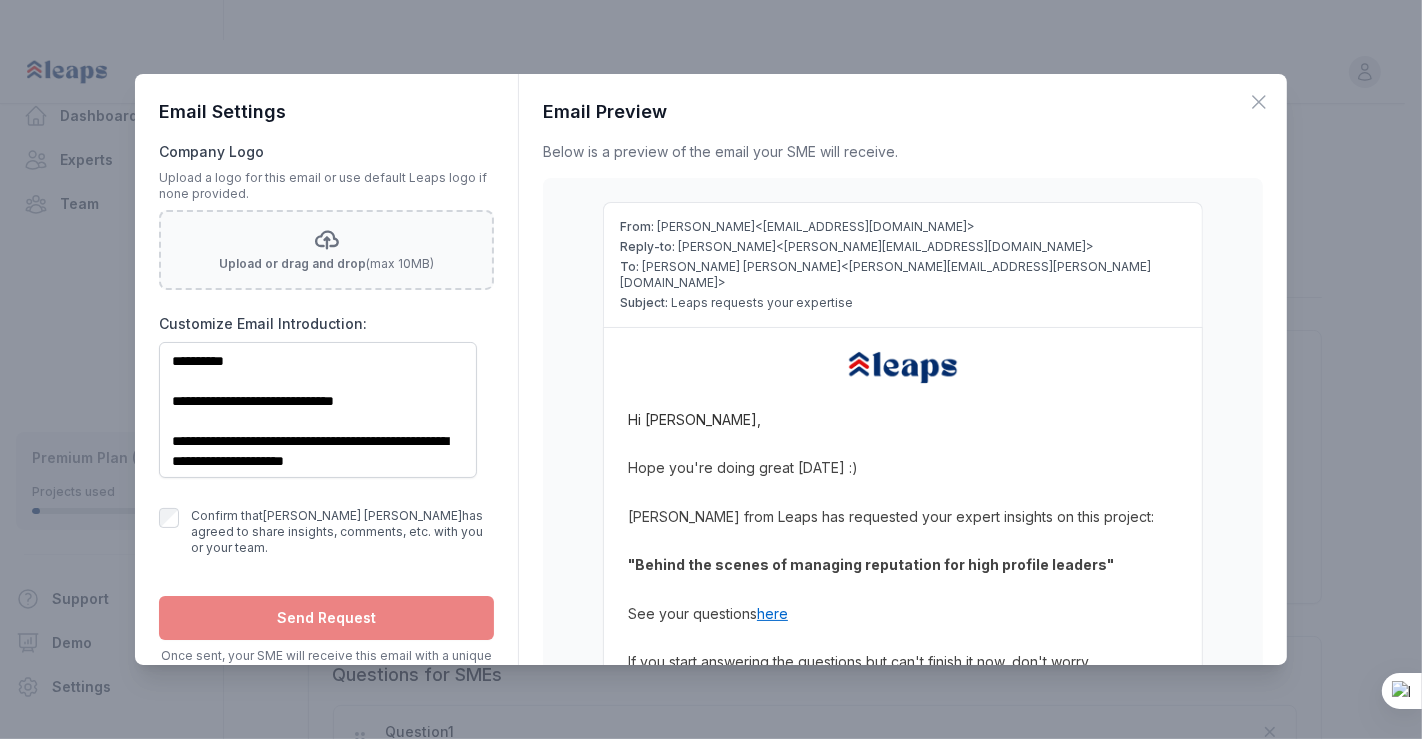 click on "Confirm that  [PERSON_NAME]  has agreed to share insights, comments, etc. with you or your team." at bounding box center [342, 532] 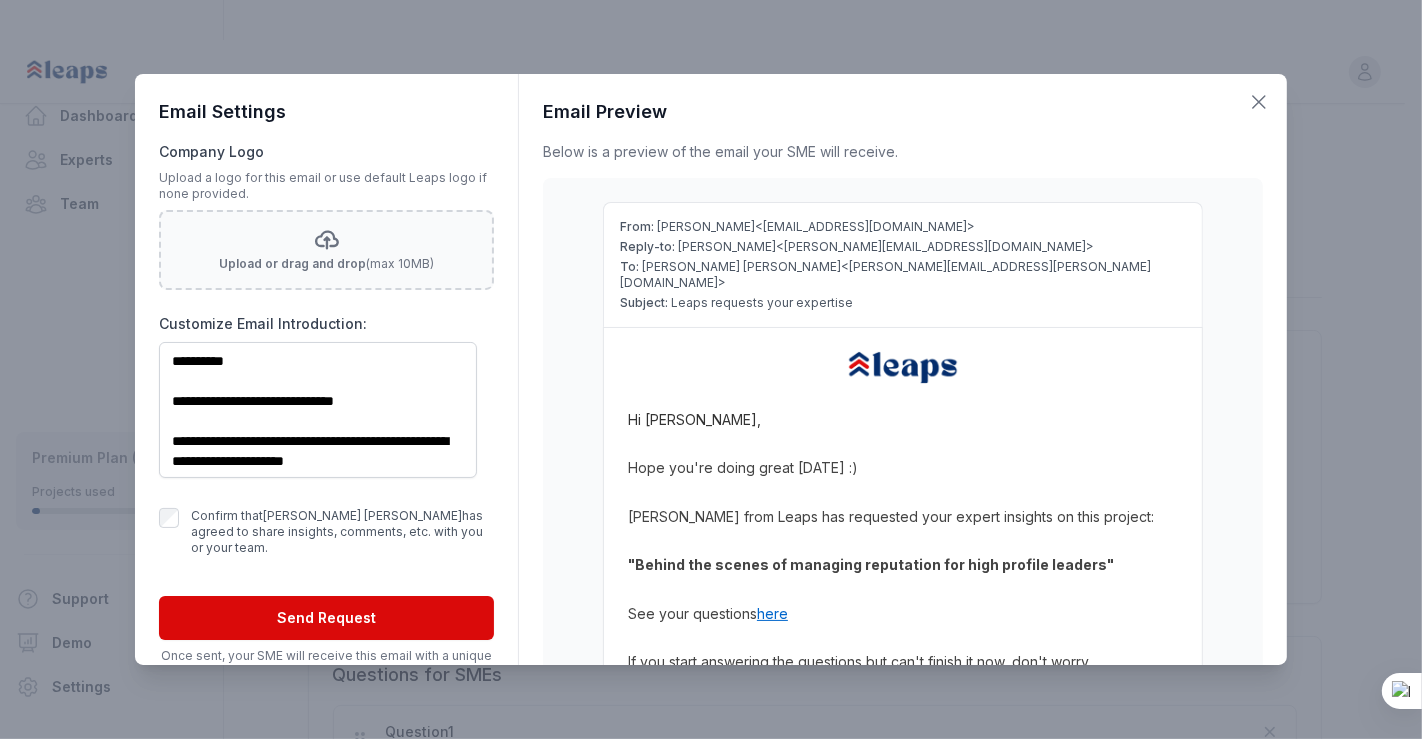 click 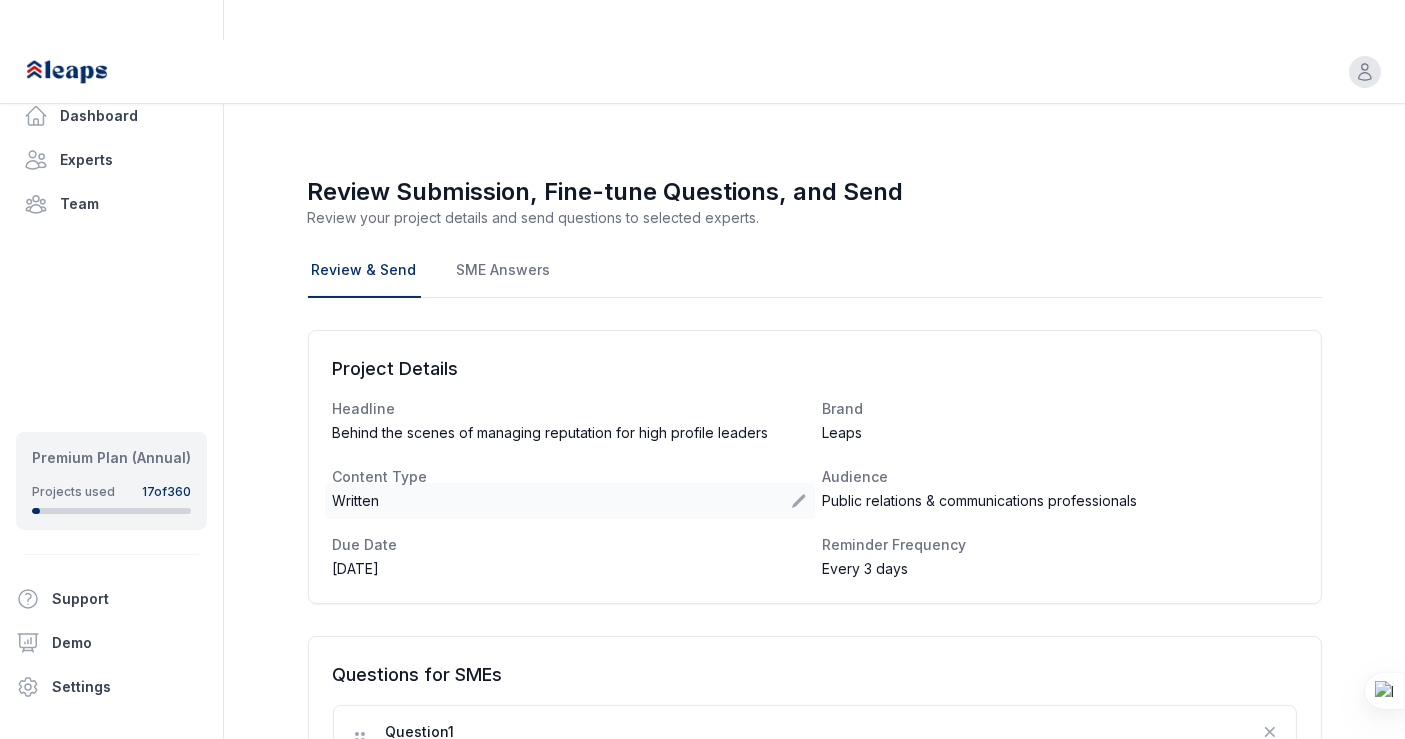 scroll, scrollTop: 488, scrollLeft: 0, axis: vertical 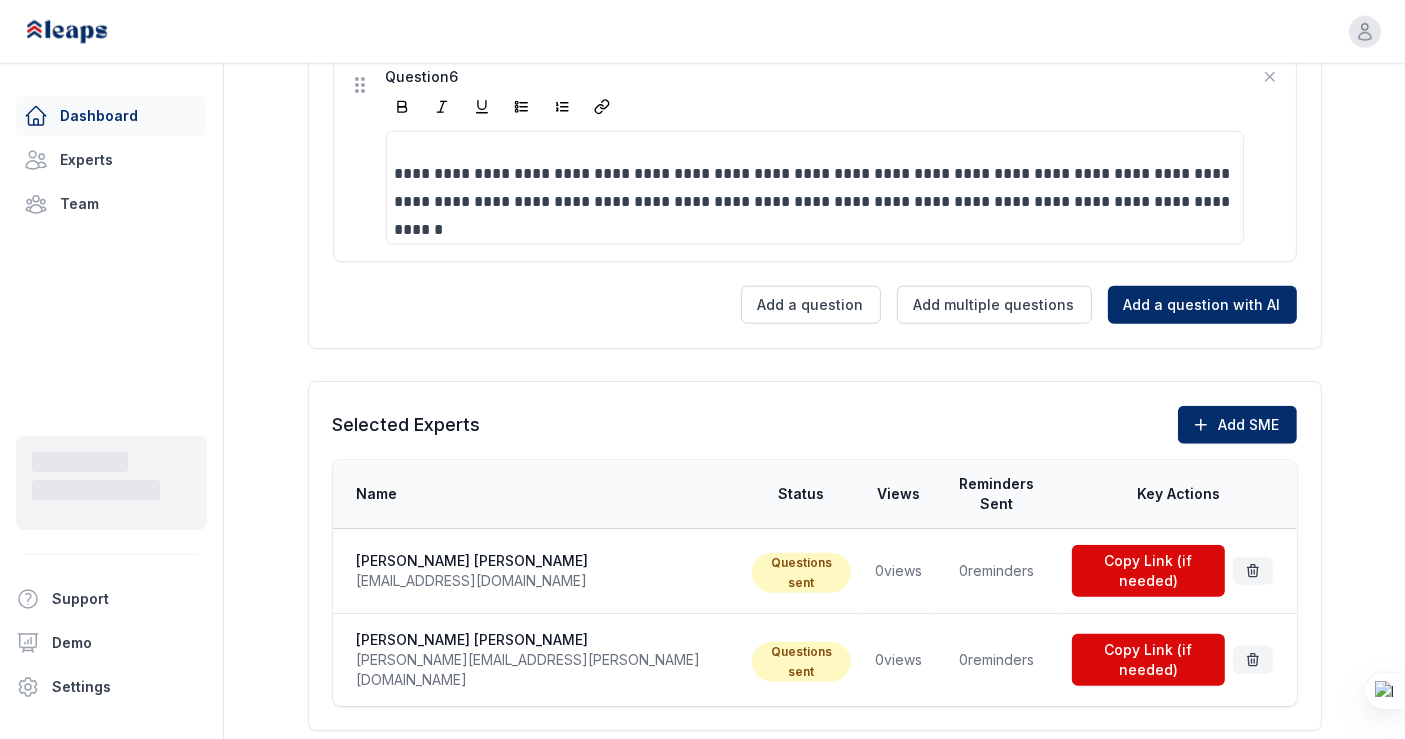 click on "Dashboard" at bounding box center (111, 116) 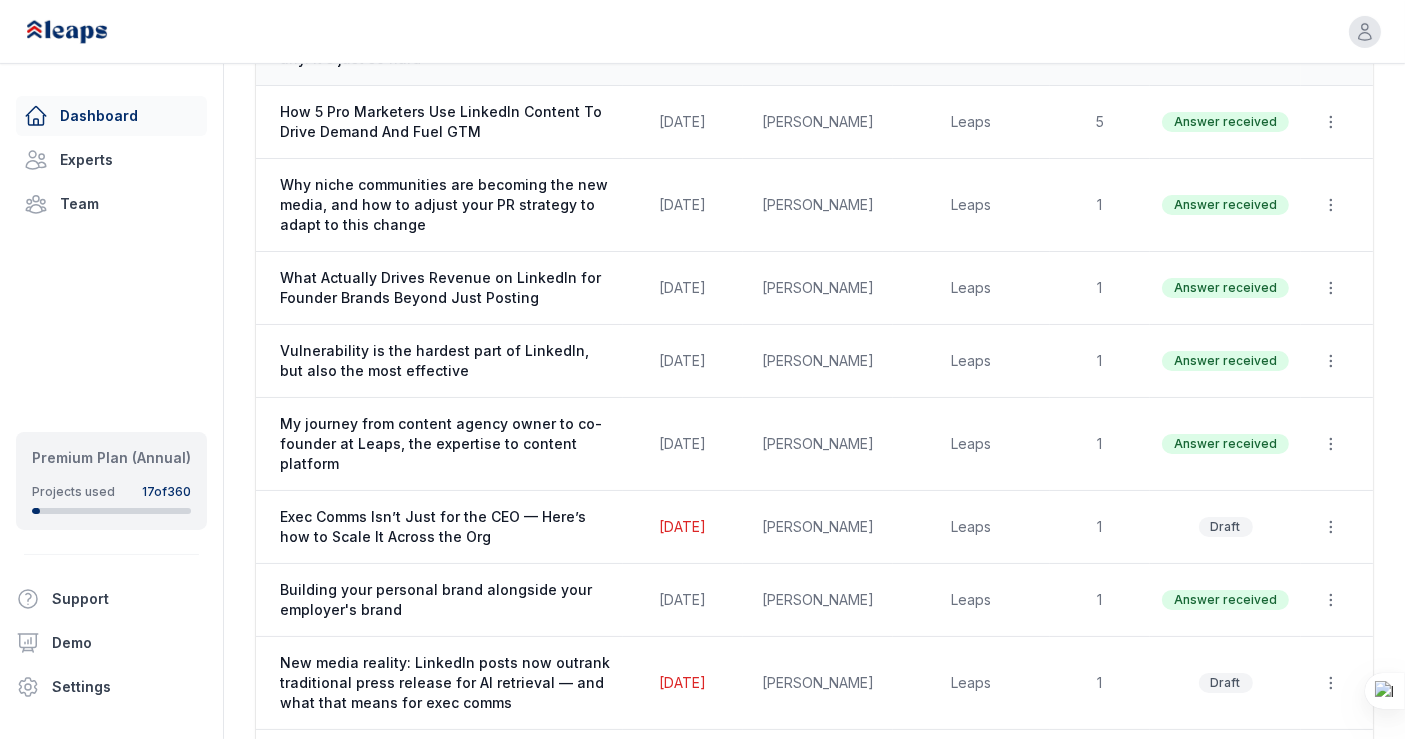 scroll, scrollTop: 553, scrollLeft: 0, axis: vertical 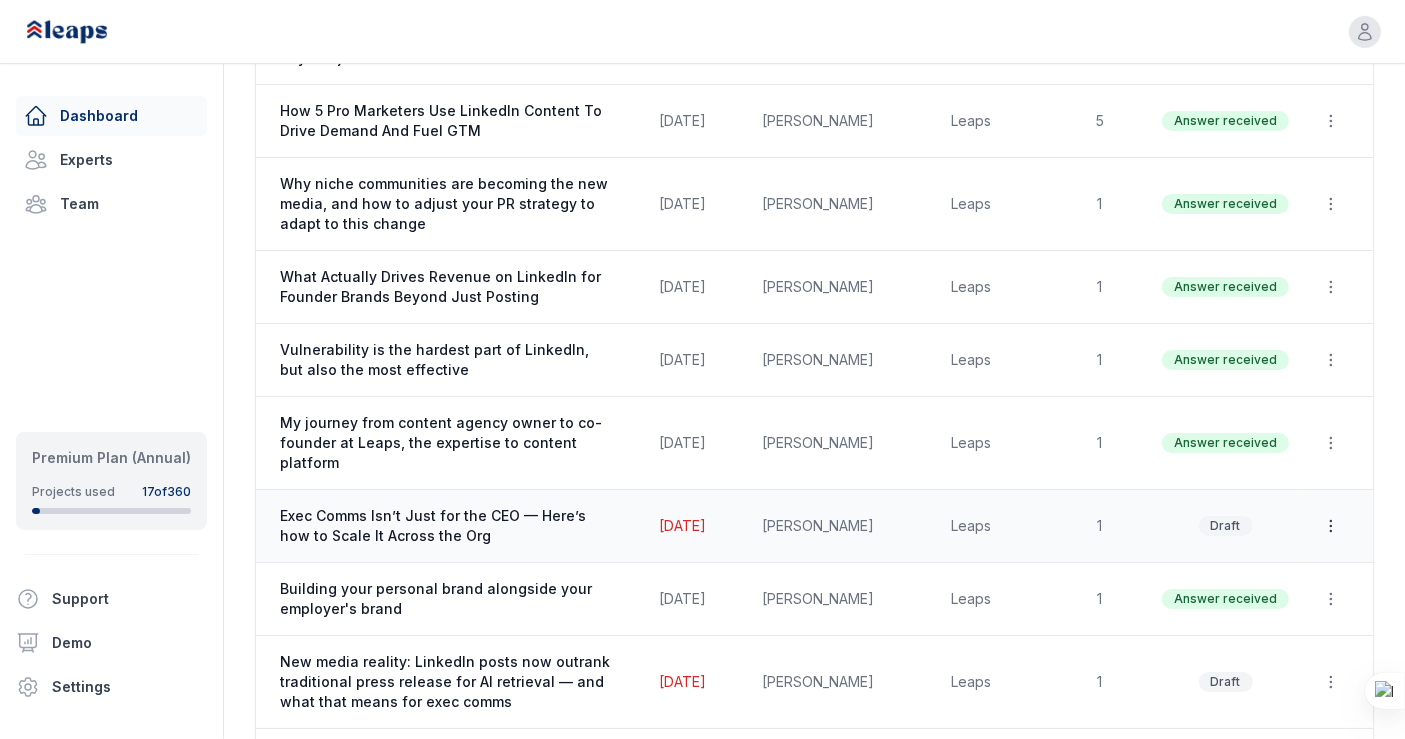 click 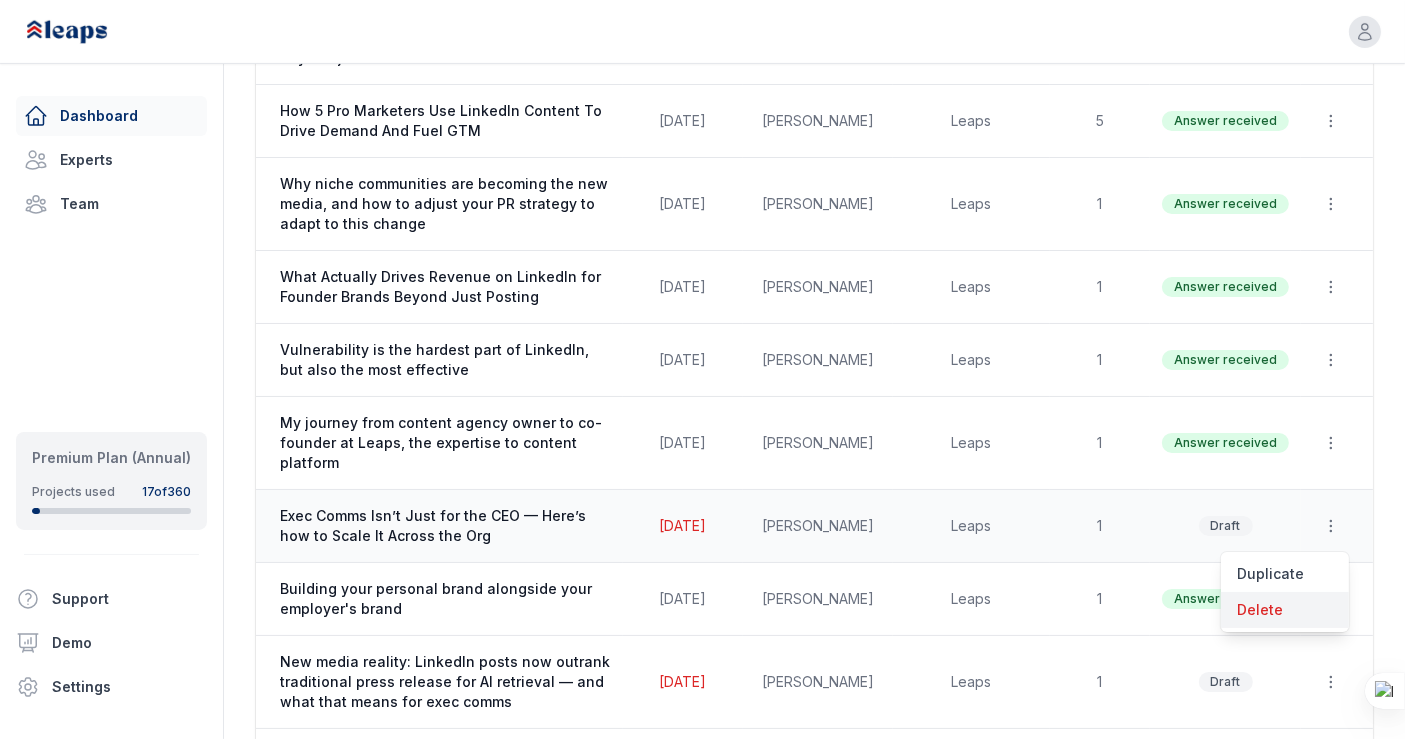 click on "Delete" at bounding box center [1285, 610] 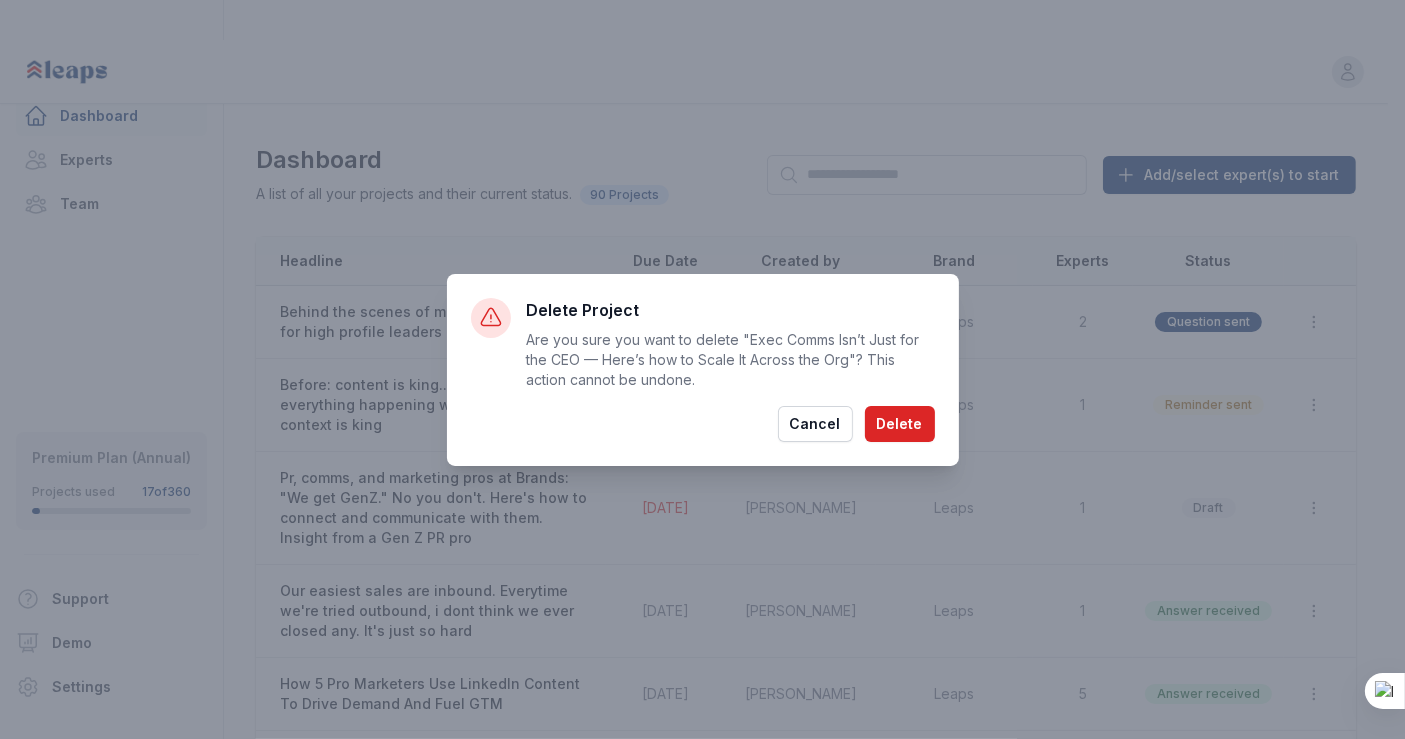 scroll, scrollTop: 0, scrollLeft: 0, axis: both 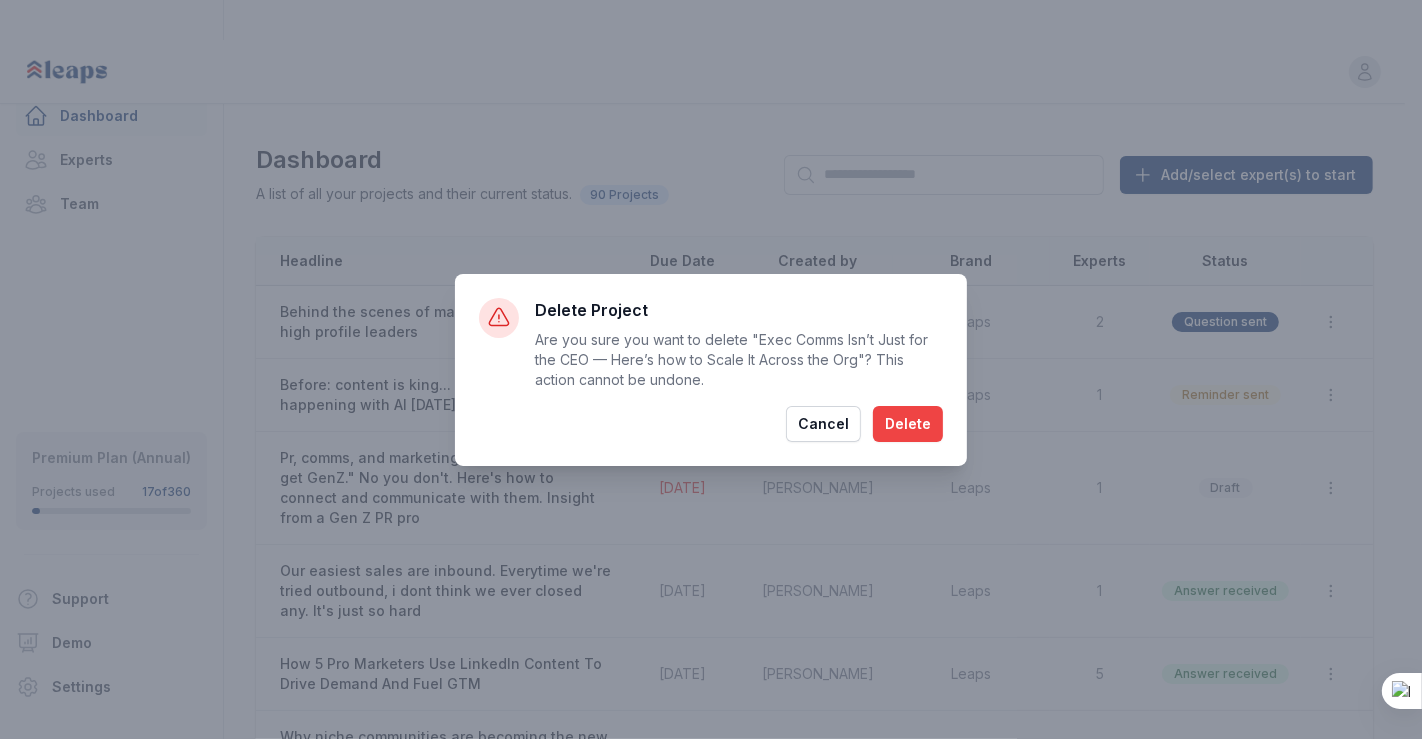 click on "Delete" at bounding box center (908, 424) 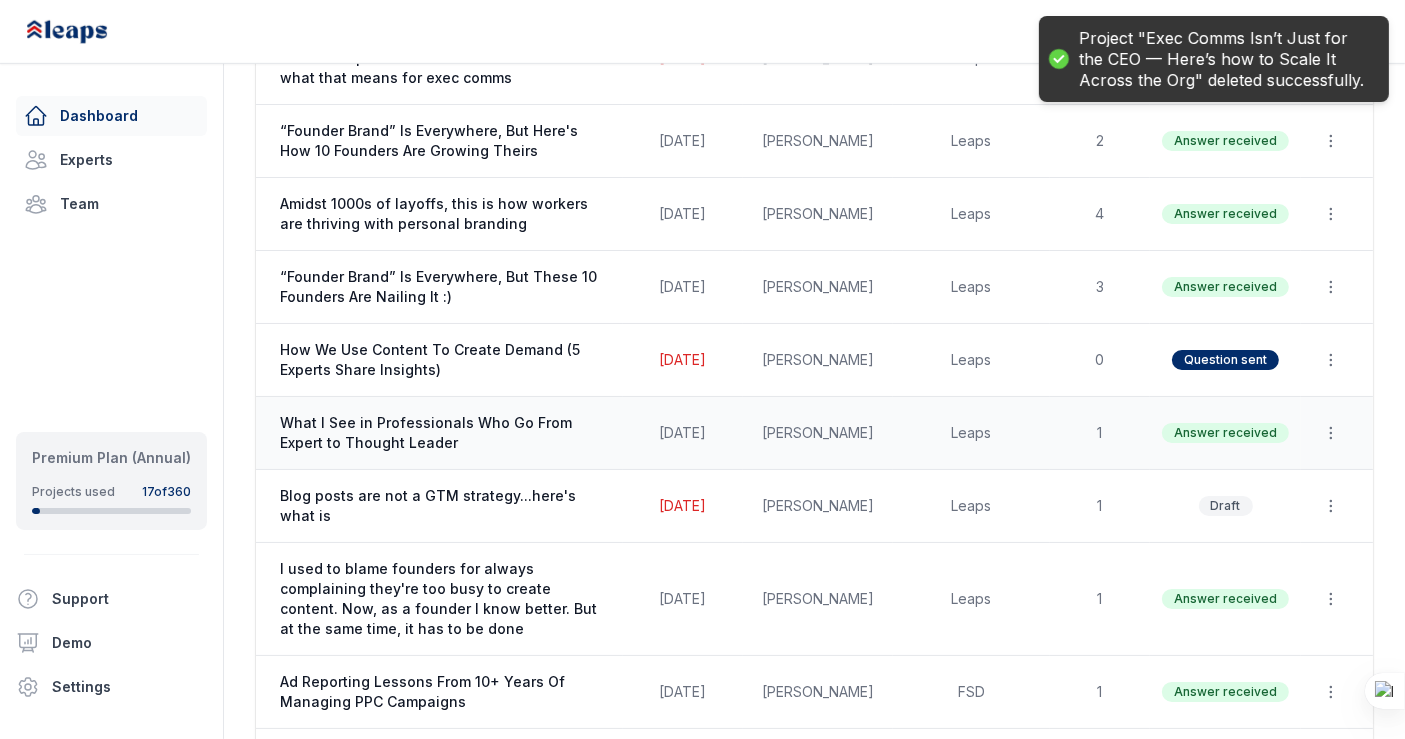 scroll, scrollTop: 1173, scrollLeft: 0, axis: vertical 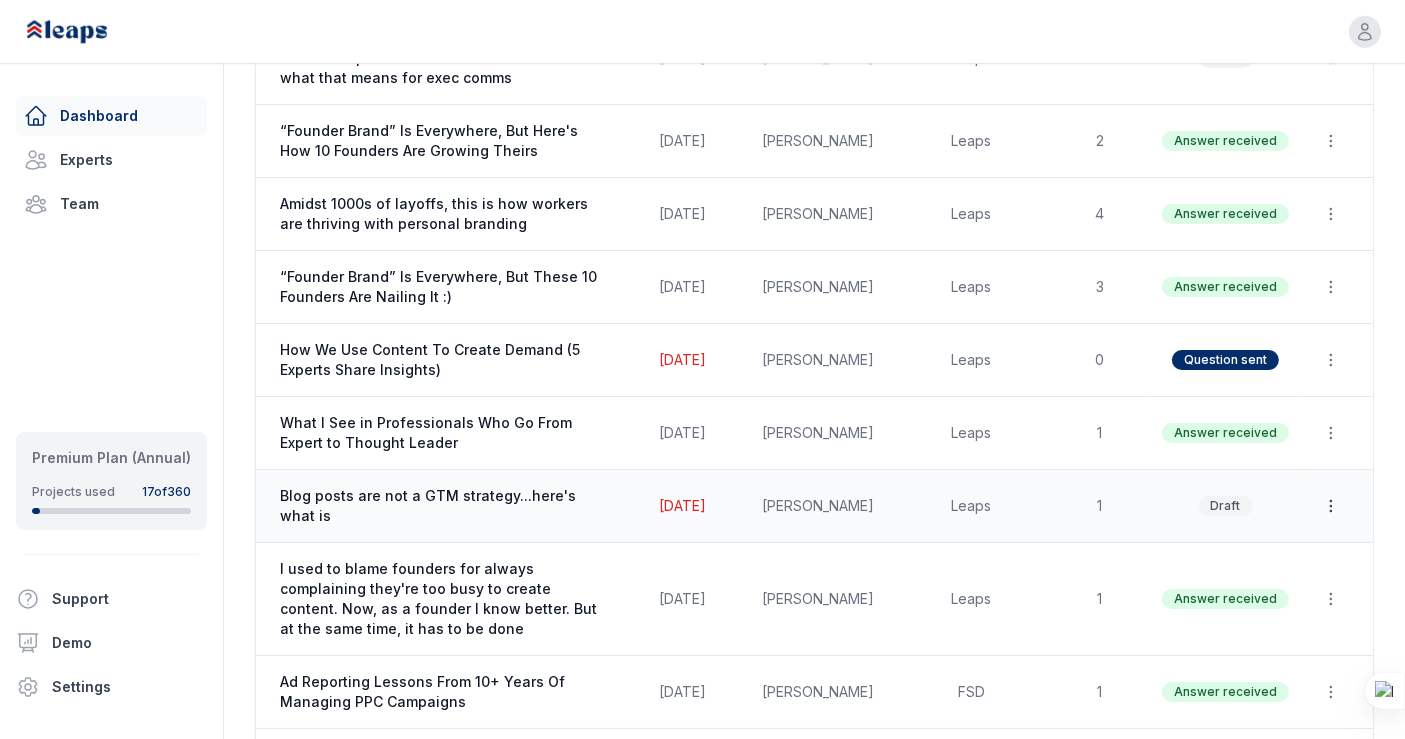 click 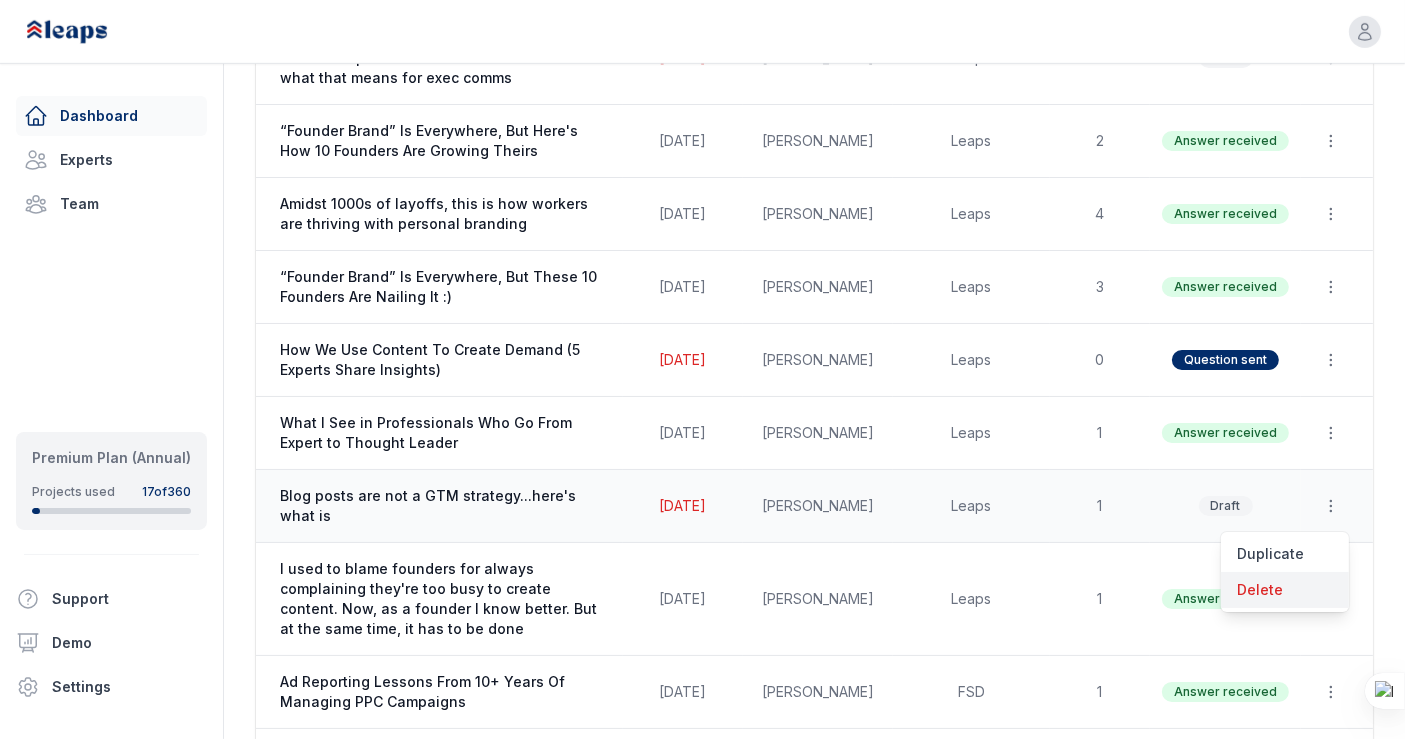 click on "Delete" at bounding box center (1285, 590) 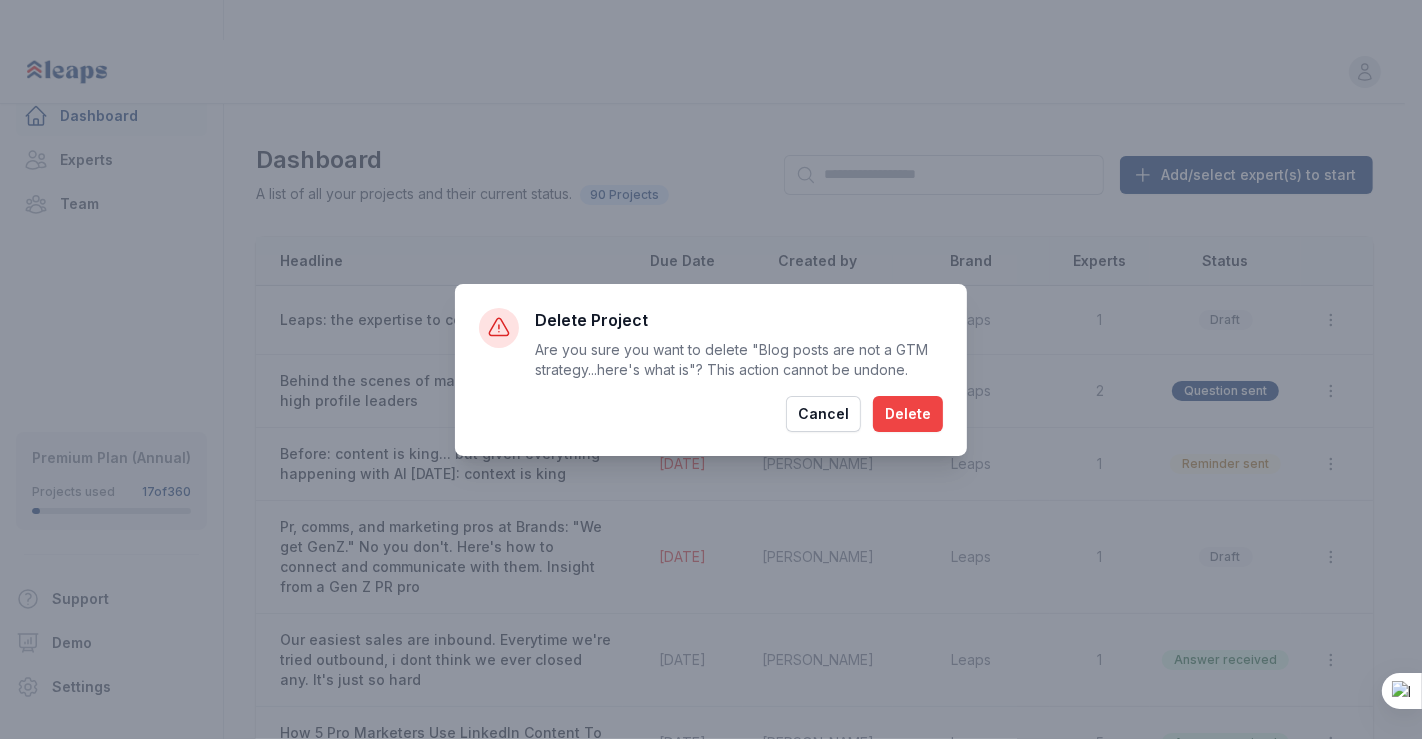 click on "Delete" at bounding box center [908, 414] 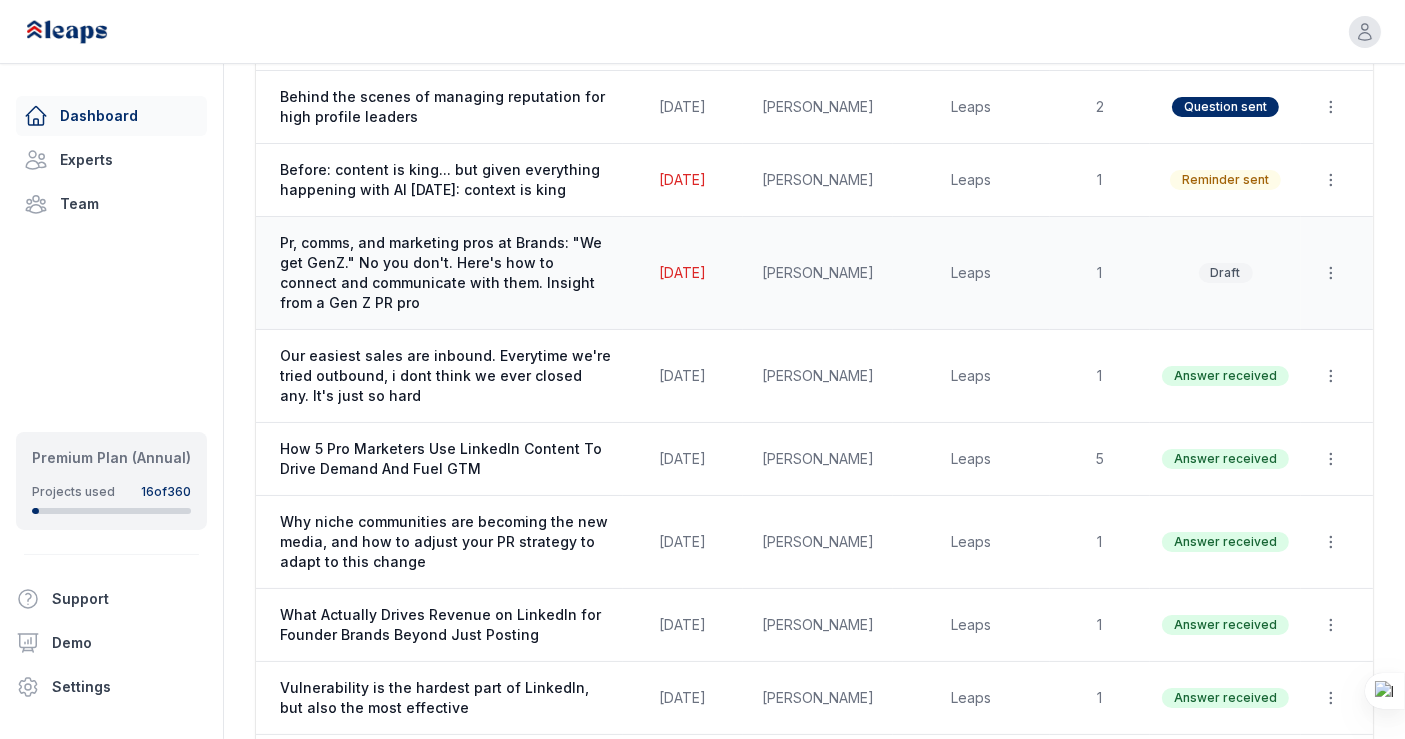 scroll, scrollTop: 288, scrollLeft: 0, axis: vertical 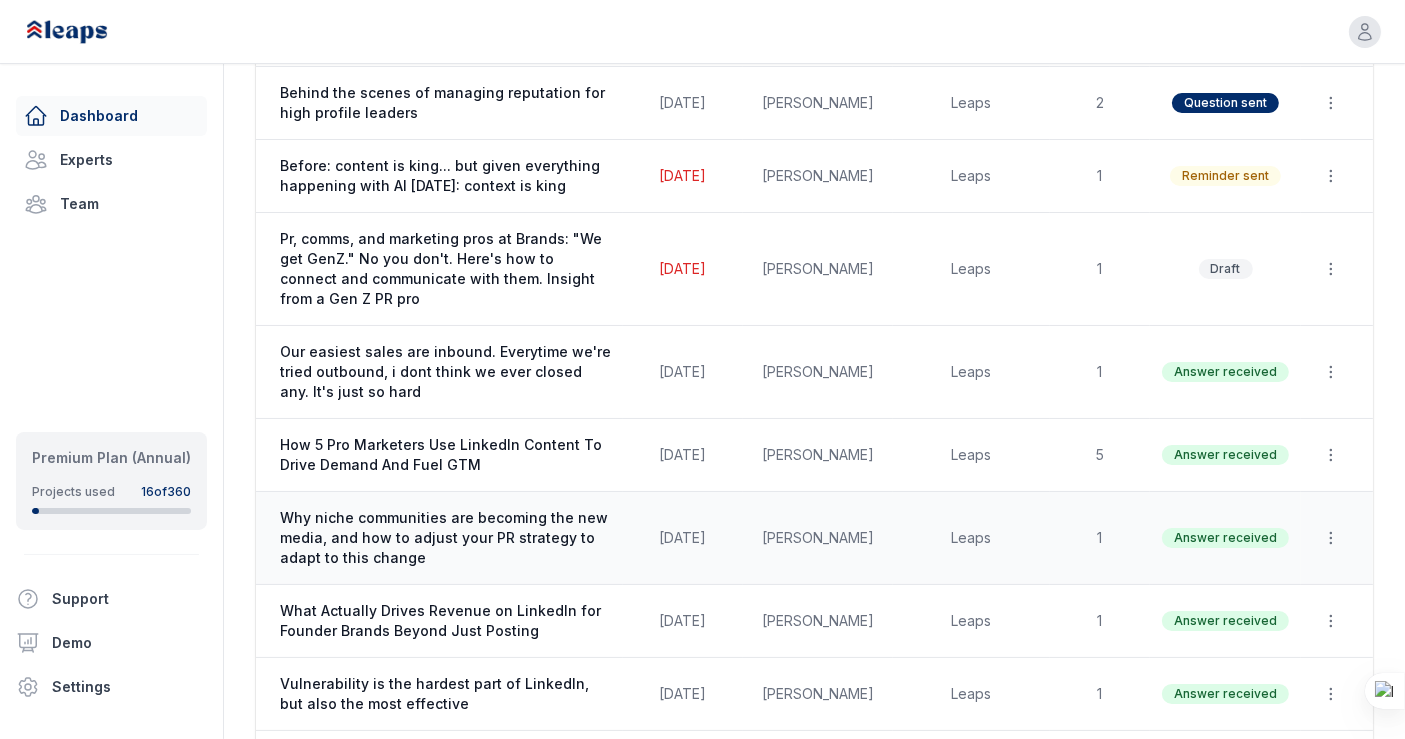 click on "Why niche communities are becoming the new media, and how to adjust your PR strategy to adapt to this change" at bounding box center [445, 538] 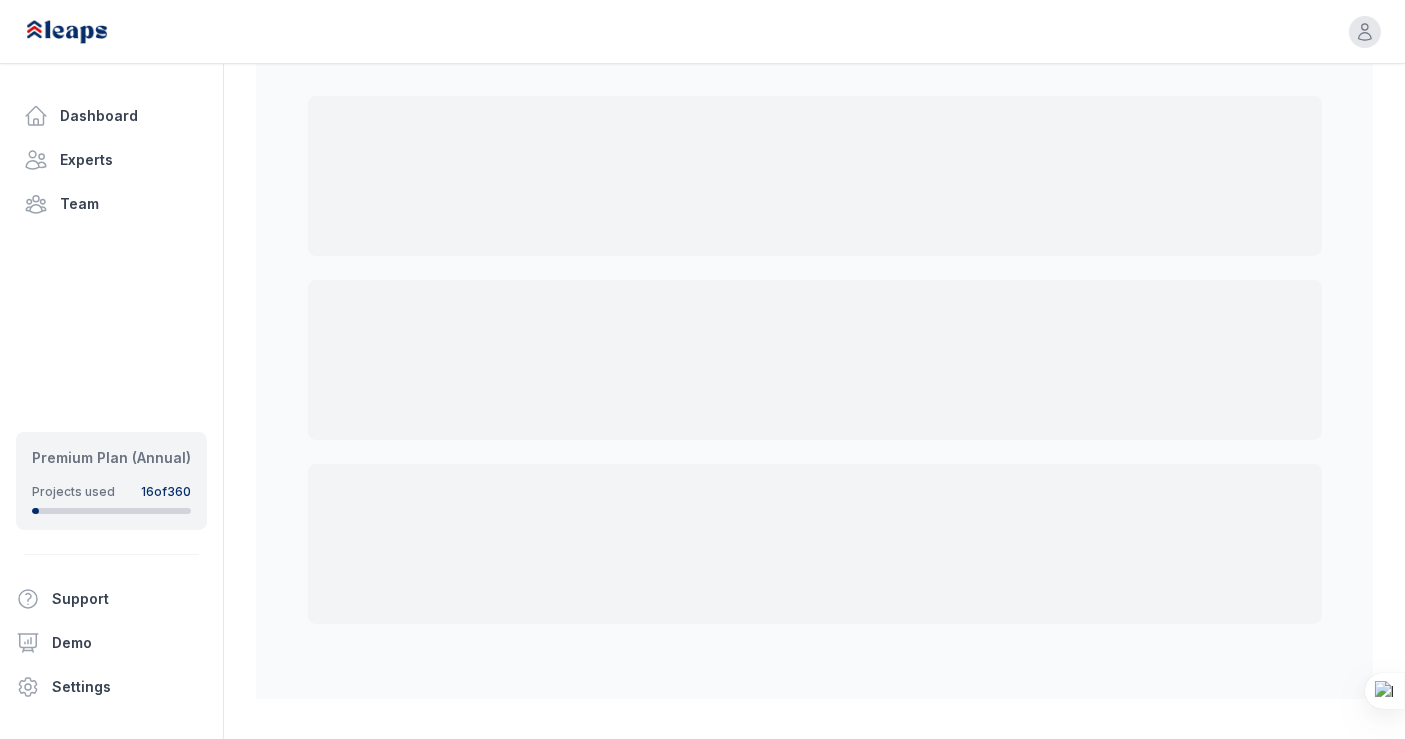 scroll, scrollTop: 0, scrollLeft: 0, axis: both 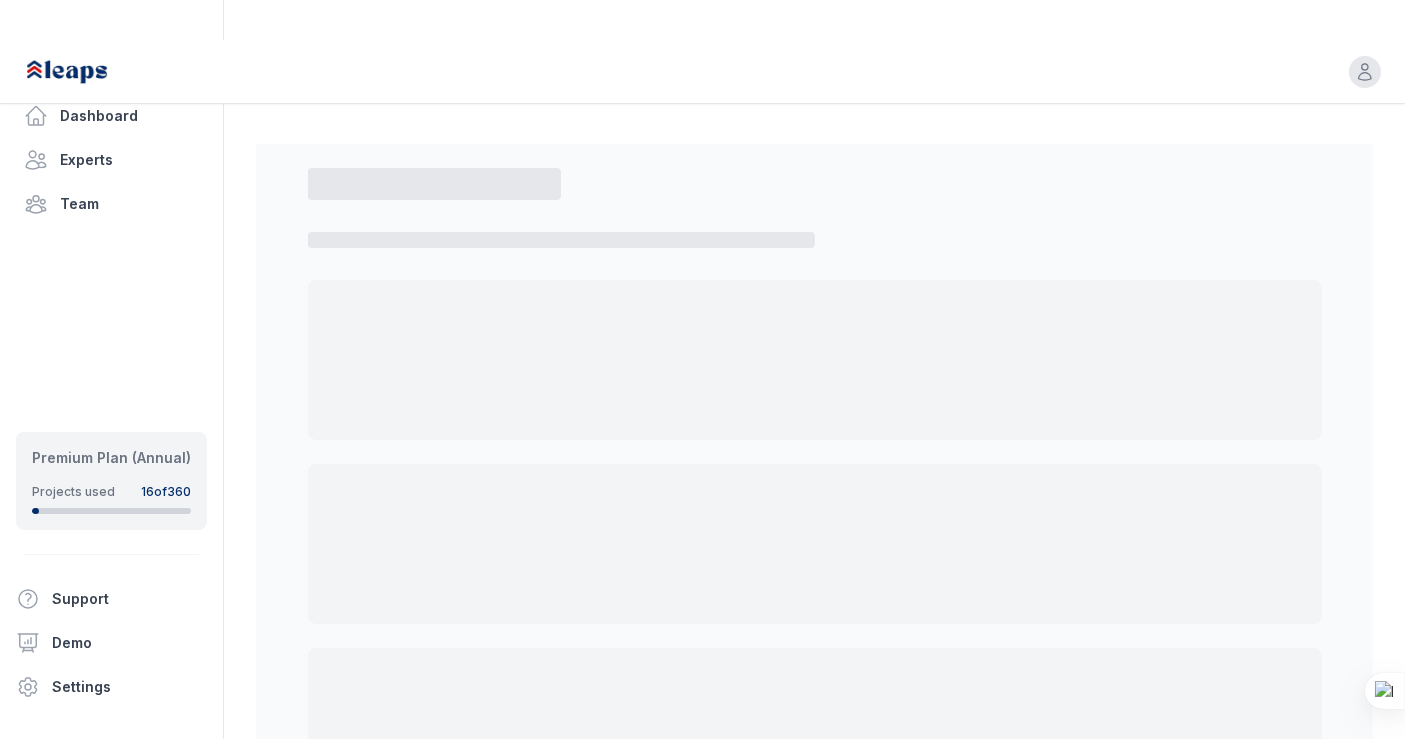 select on "*" 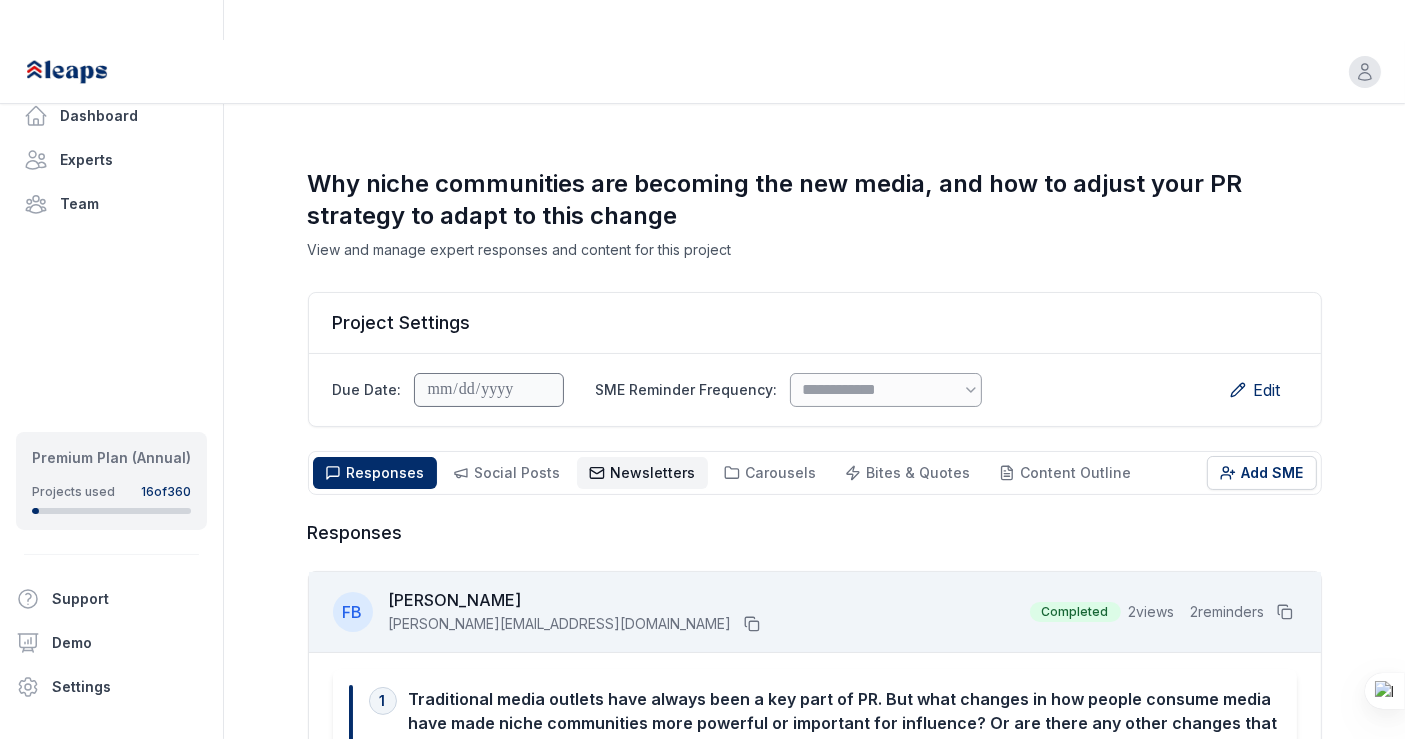 click on "Newsletters Newsletters" at bounding box center [653, 473] 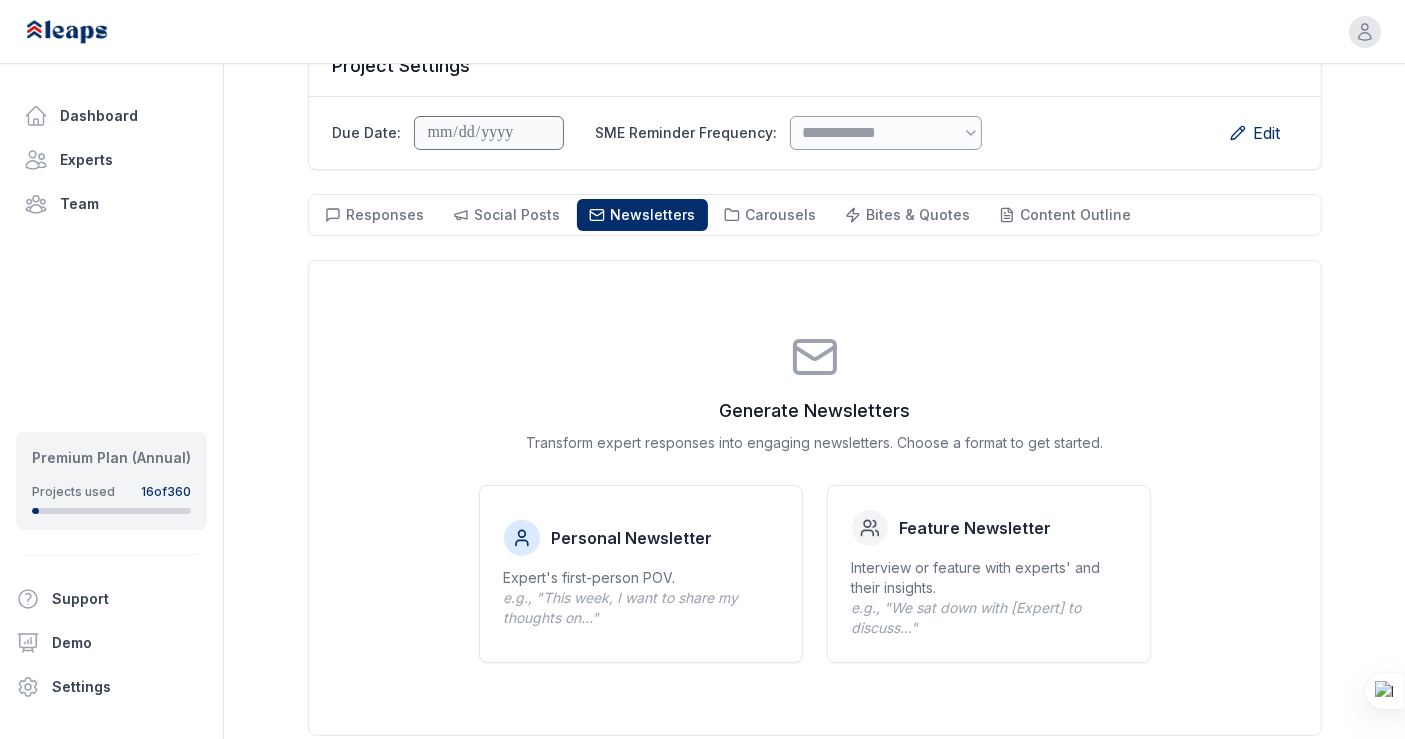 scroll, scrollTop: 259, scrollLeft: 0, axis: vertical 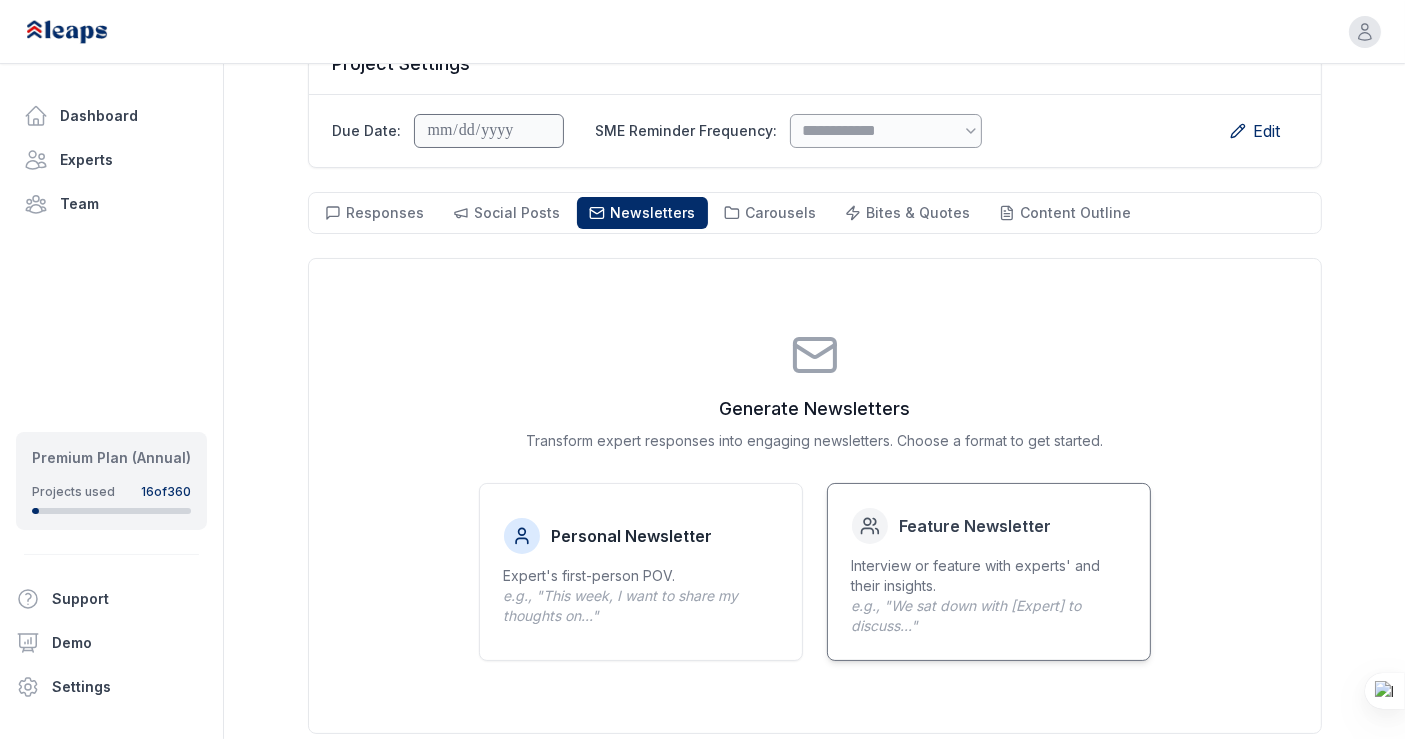 click on "Interview or feature with experts' and their insights. e.g., "We sat down with [Expert] to discuss..."" at bounding box center (989, 596) 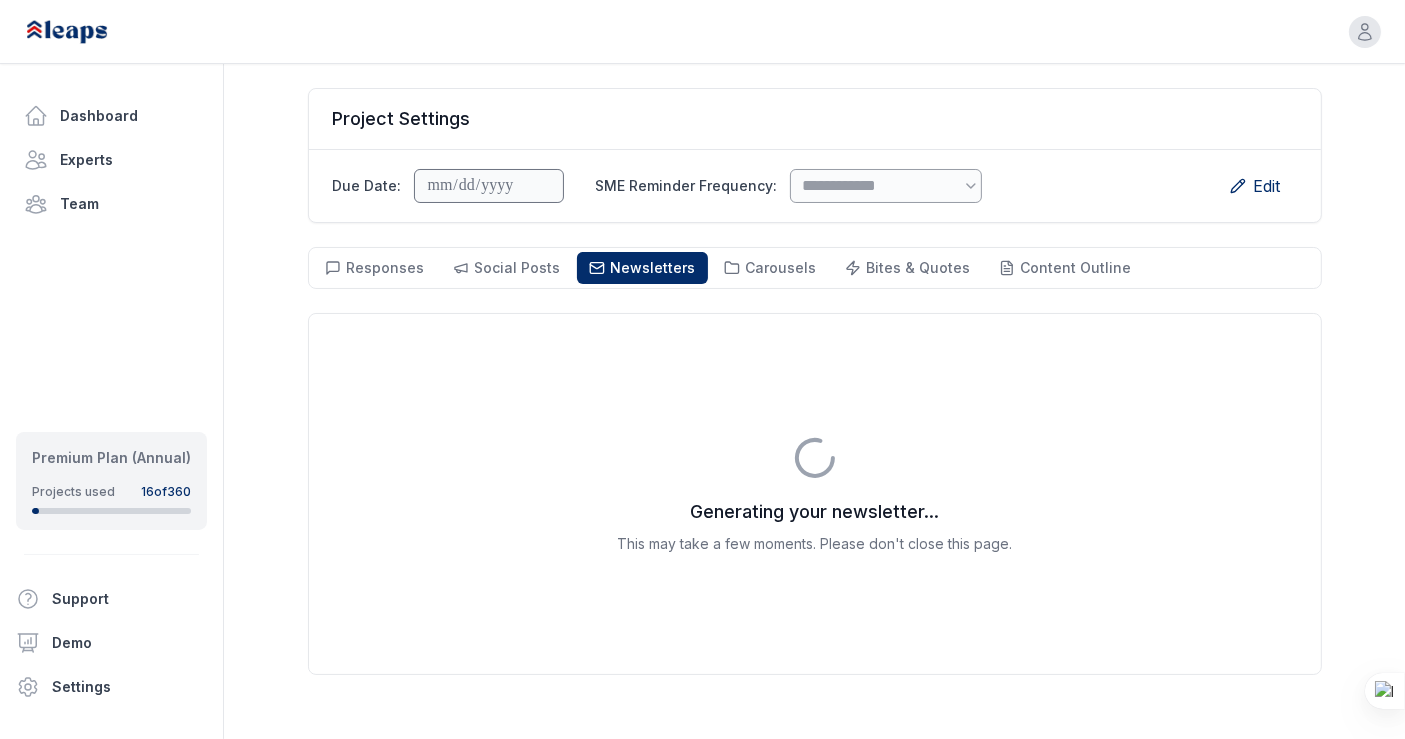 scroll, scrollTop: 161, scrollLeft: 0, axis: vertical 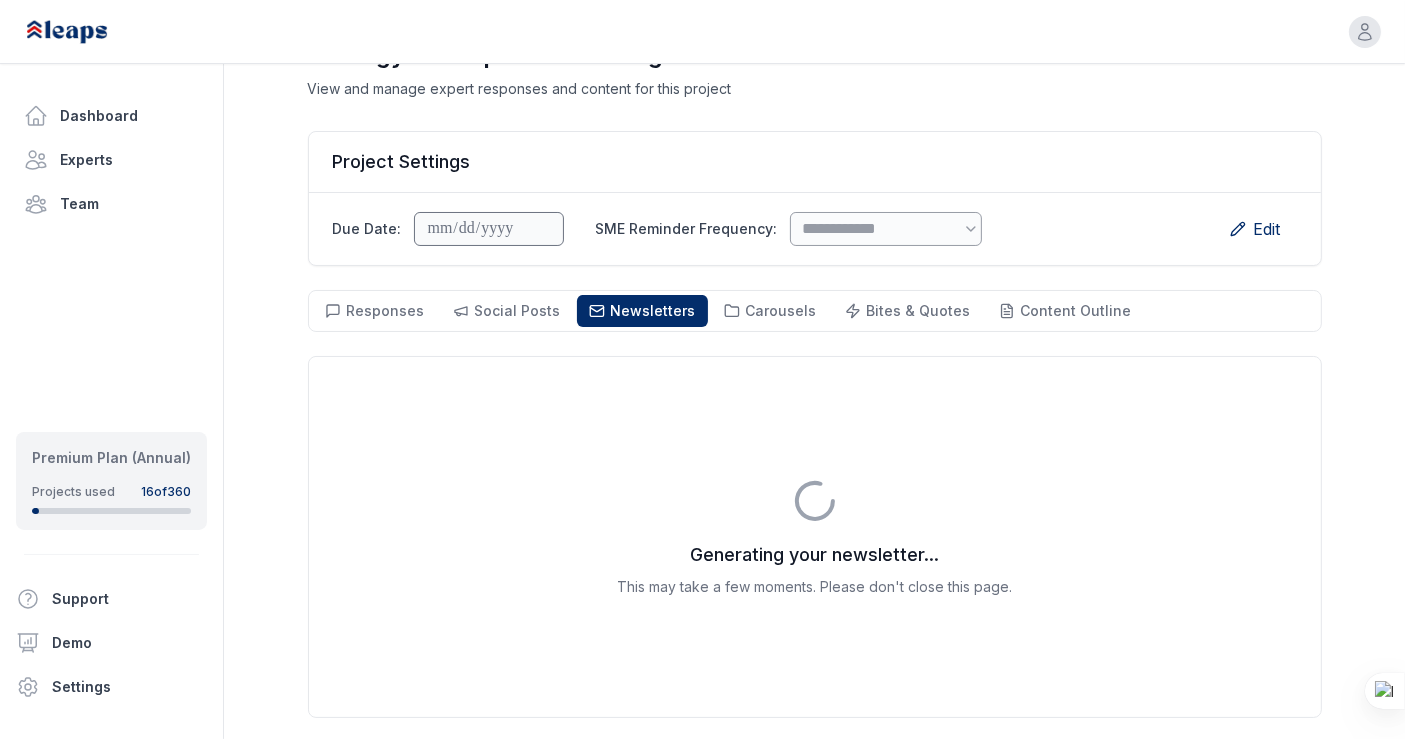 click on "**********" at bounding box center [815, 229] 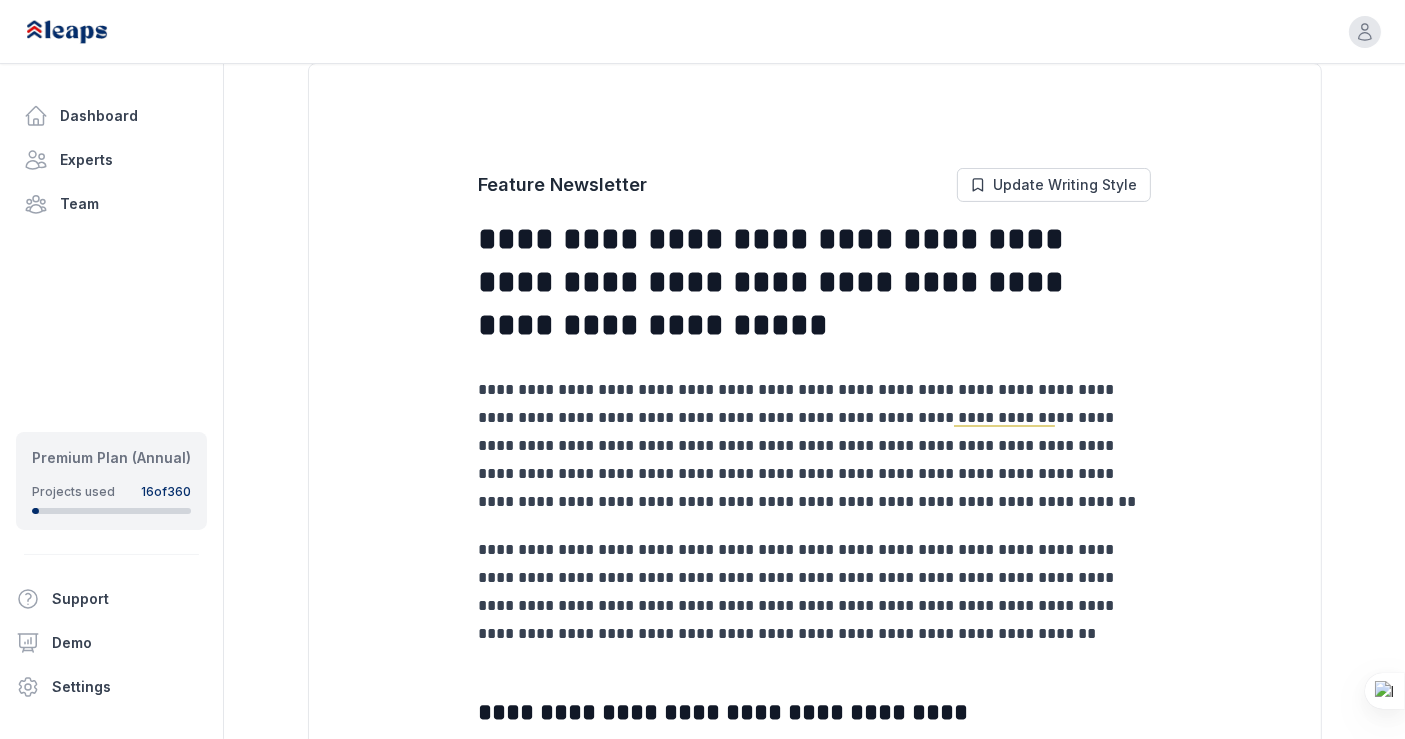 scroll, scrollTop: 455, scrollLeft: 0, axis: vertical 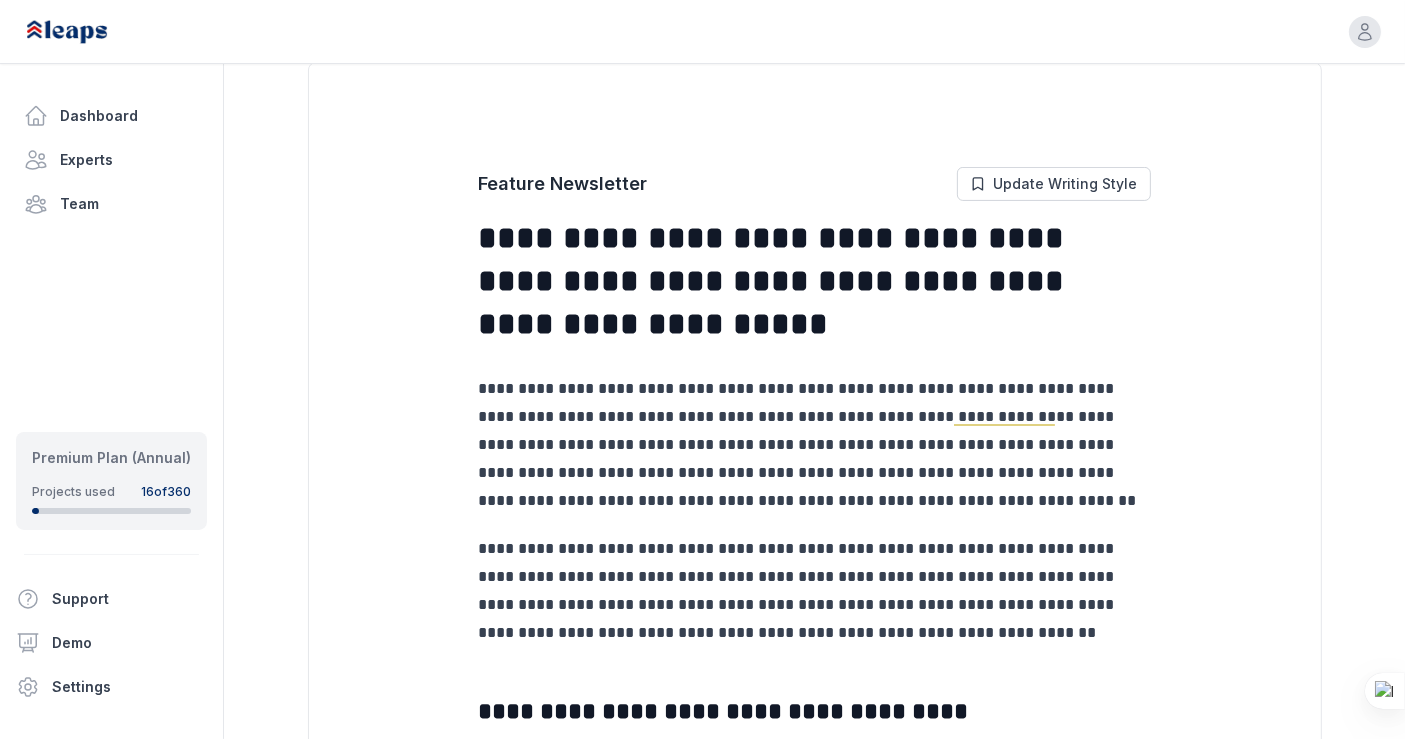 click on "**********" at bounding box center (815, 445) 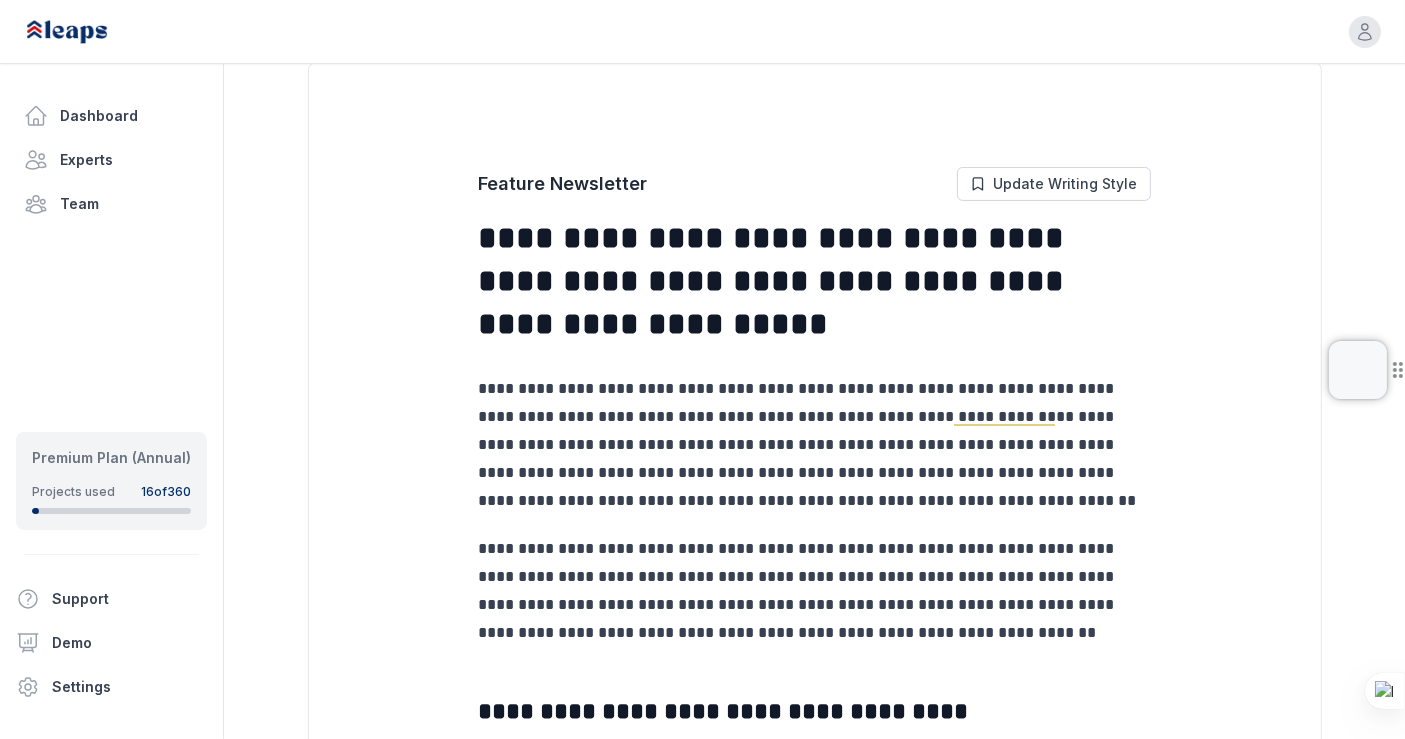 click on "**********" at bounding box center (815, 445) 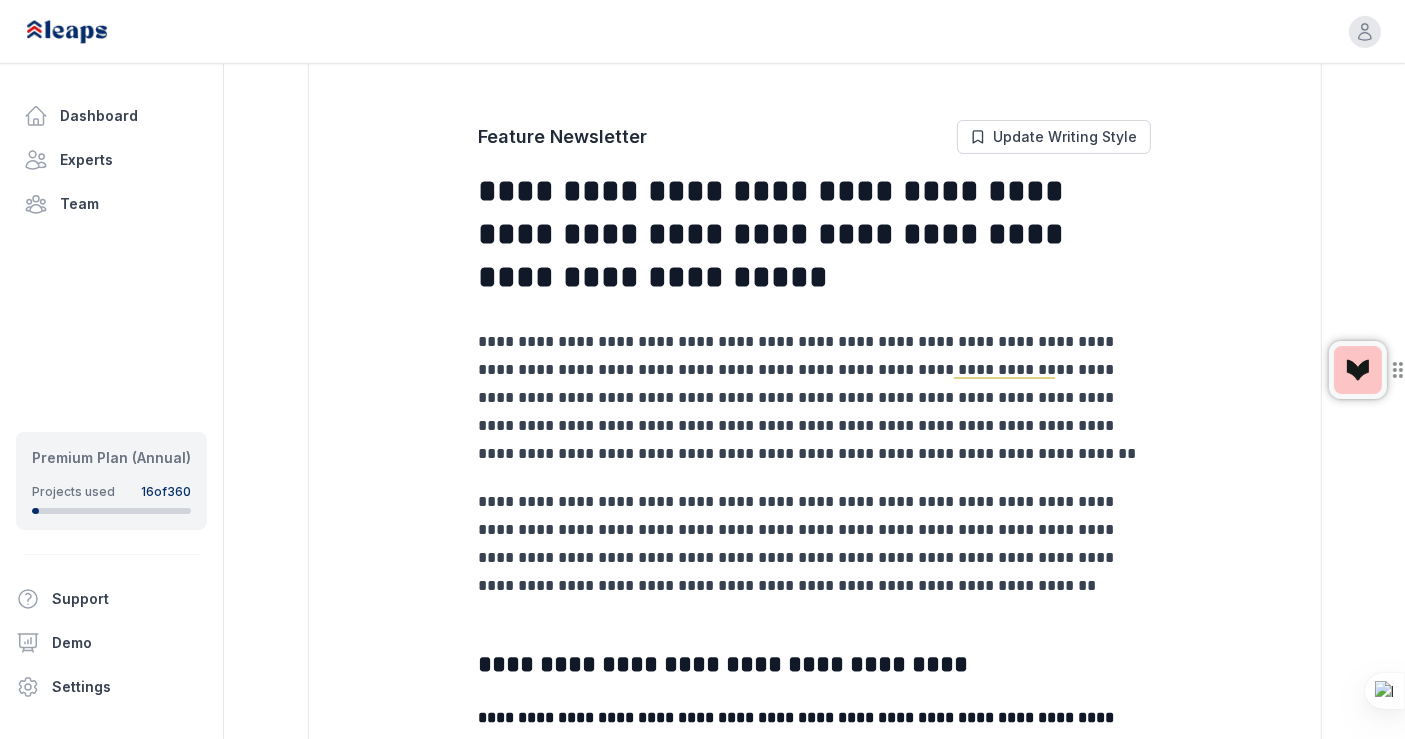 scroll, scrollTop: 501, scrollLeft: 0, axis: vertical 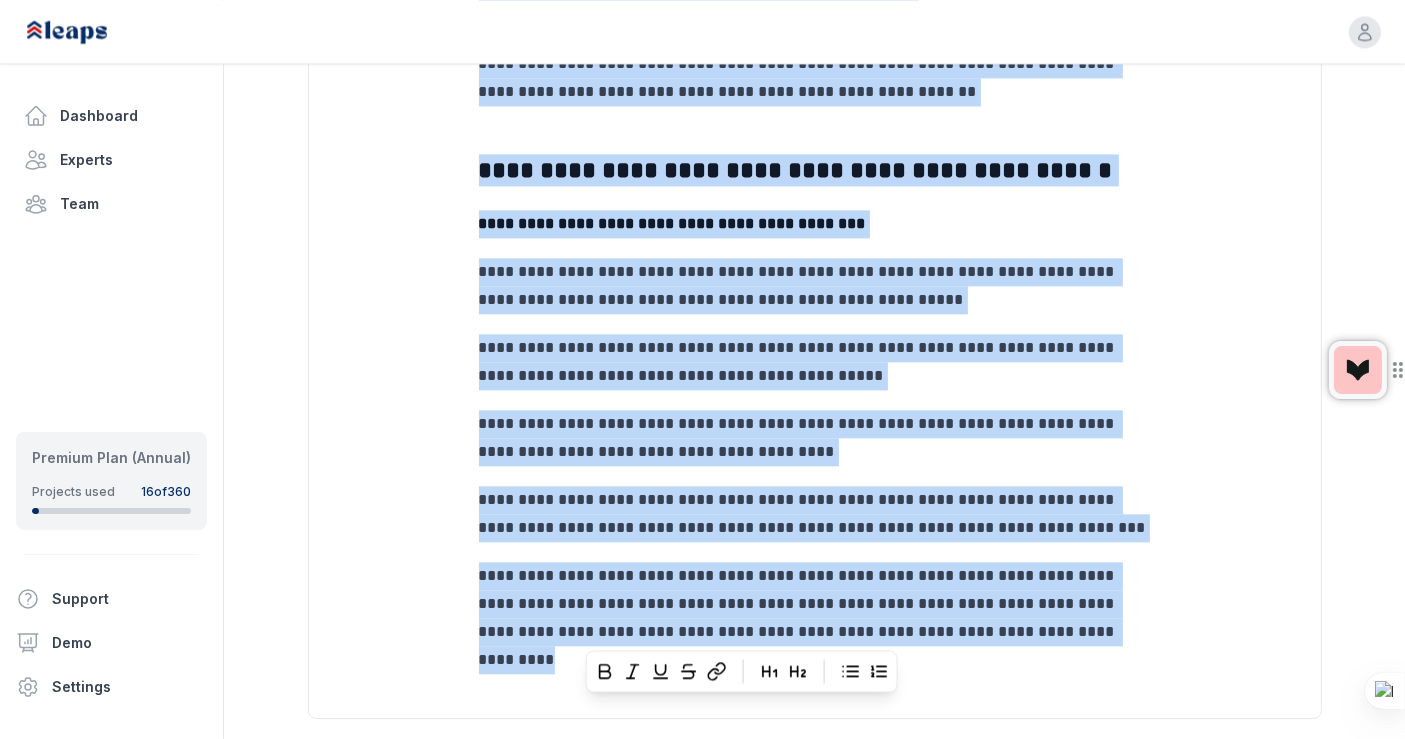 drag, startPoint x: 481, startPoint y: 144, endPoint x: 1037, endPoint y: 586, distance: 710.2816 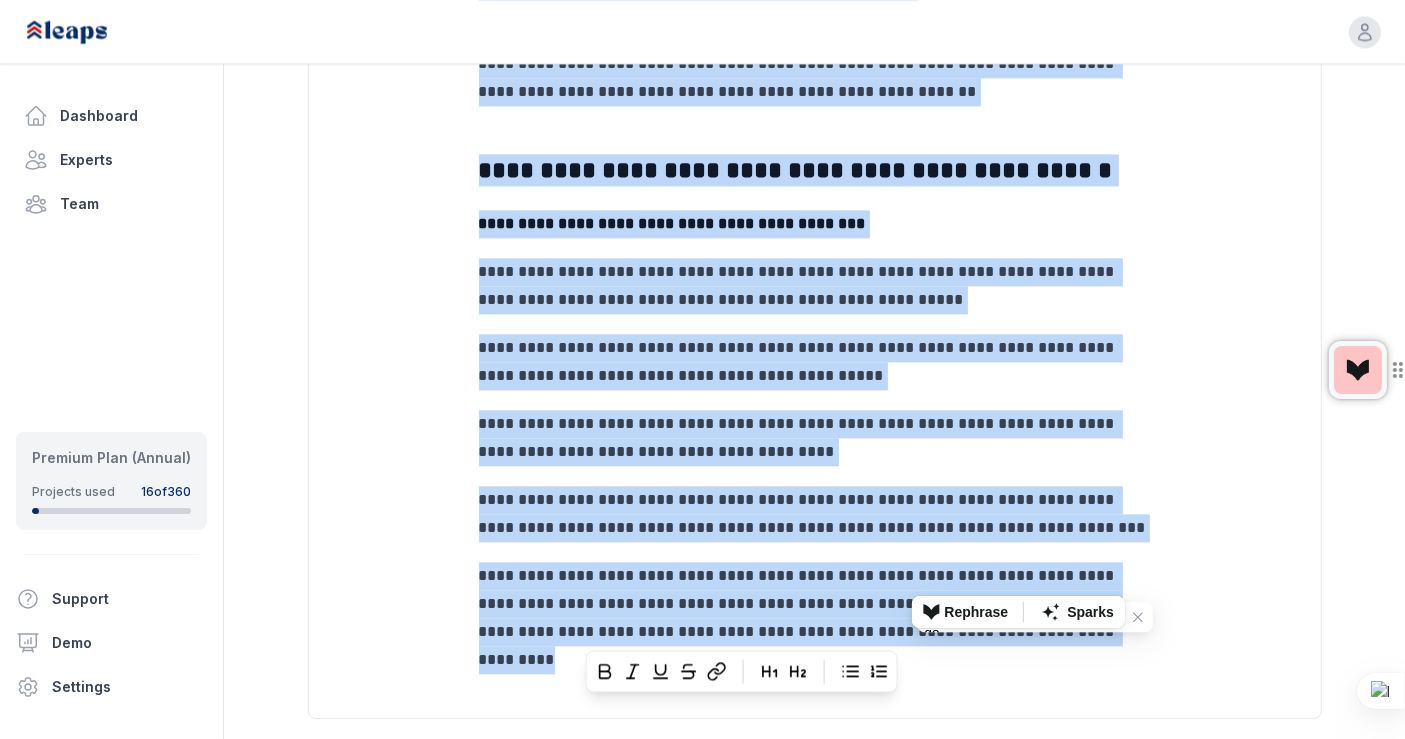 copy on "**********" 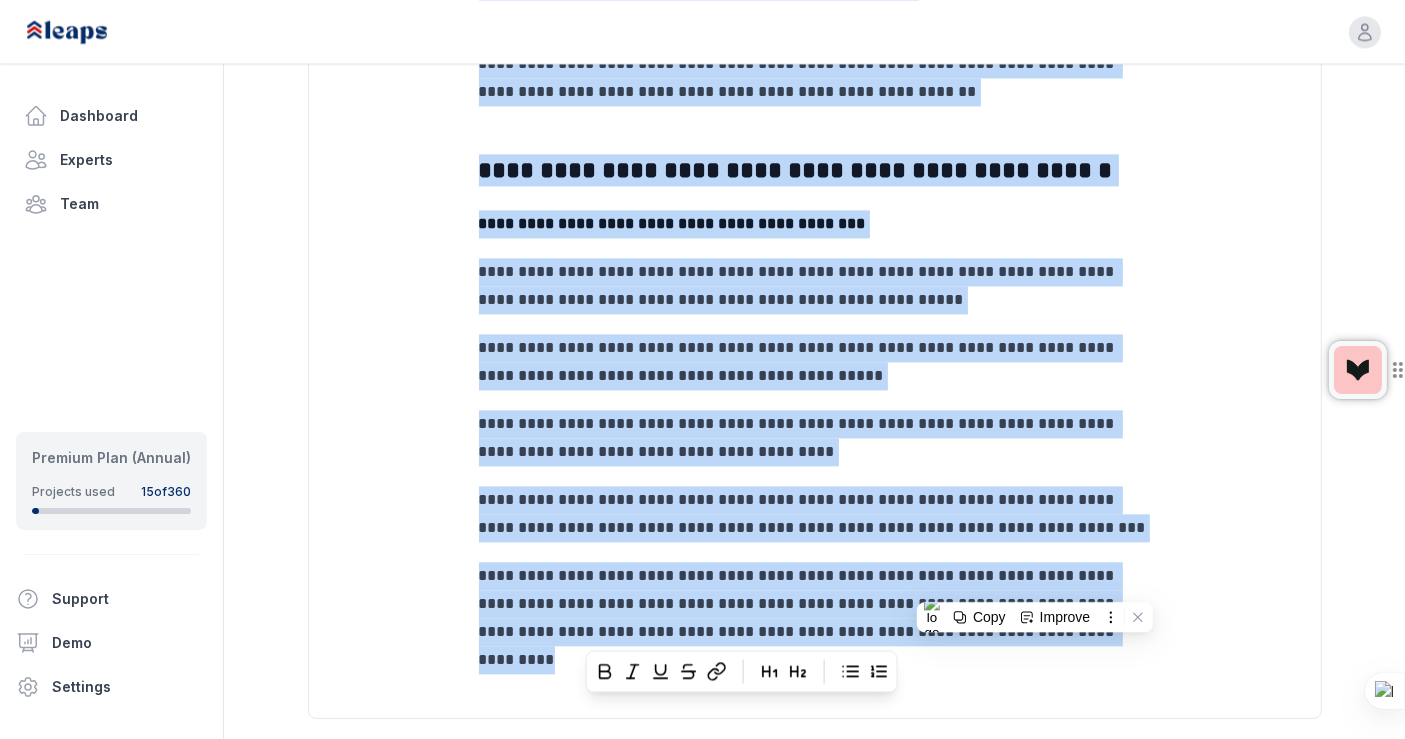 click on "**********" at bounding box center (815, 362) 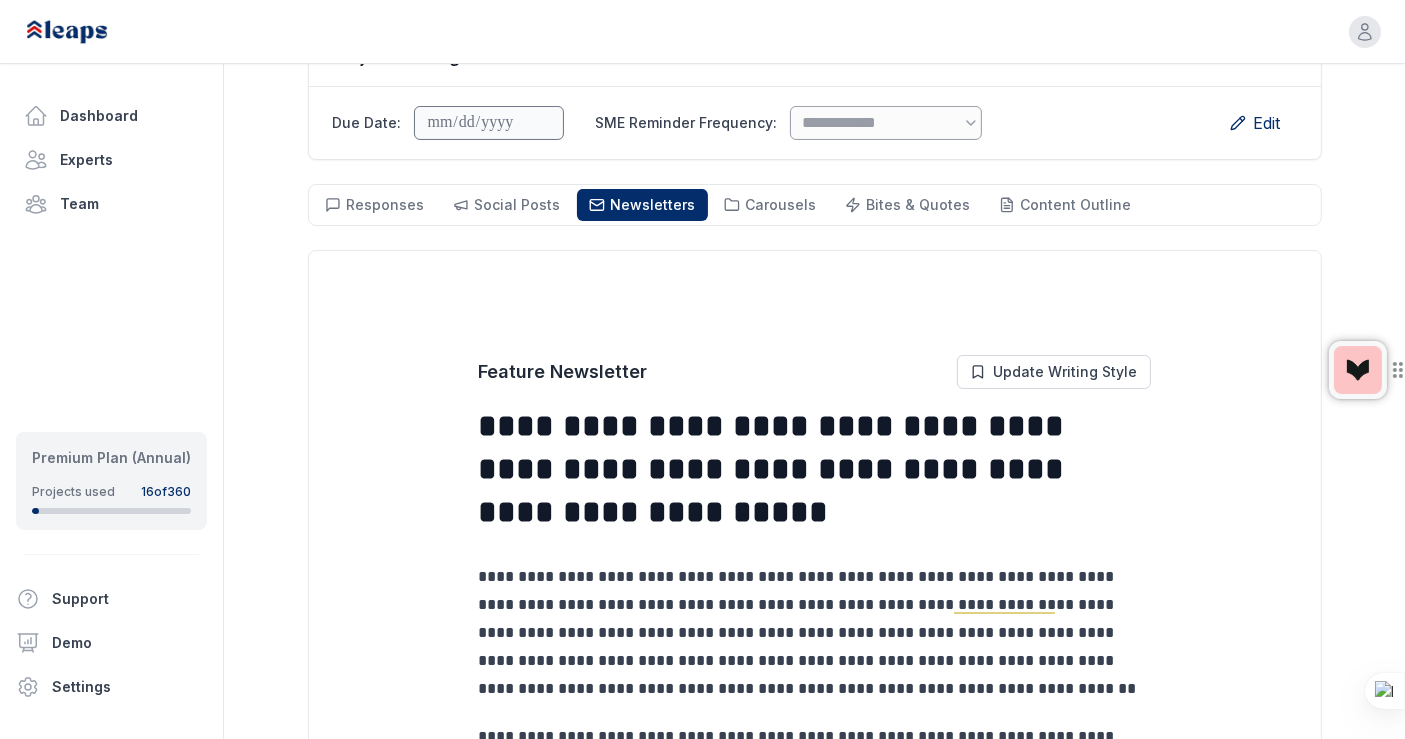scroll, scrollTop: 0, scrollLeft: 0, axis: both 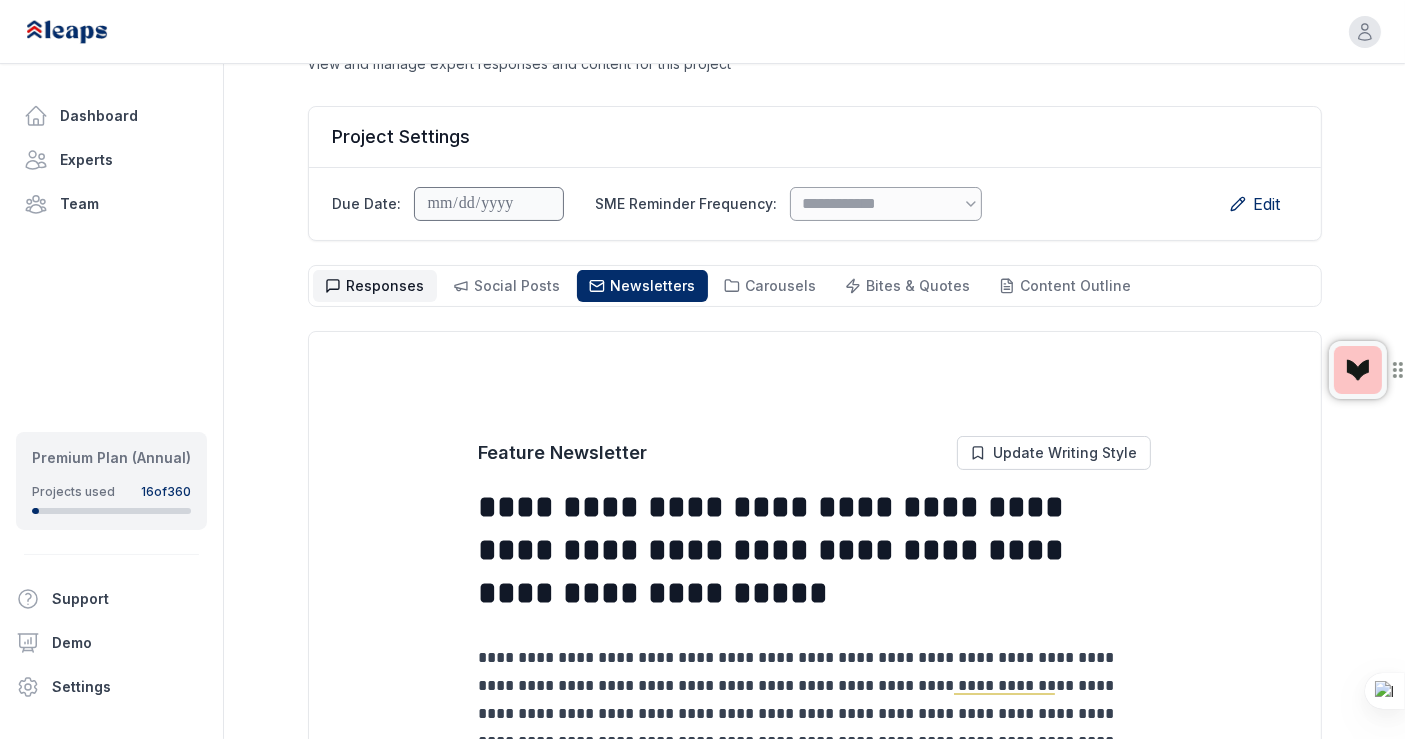 click on "Responses" at bounding box center (386, 285) 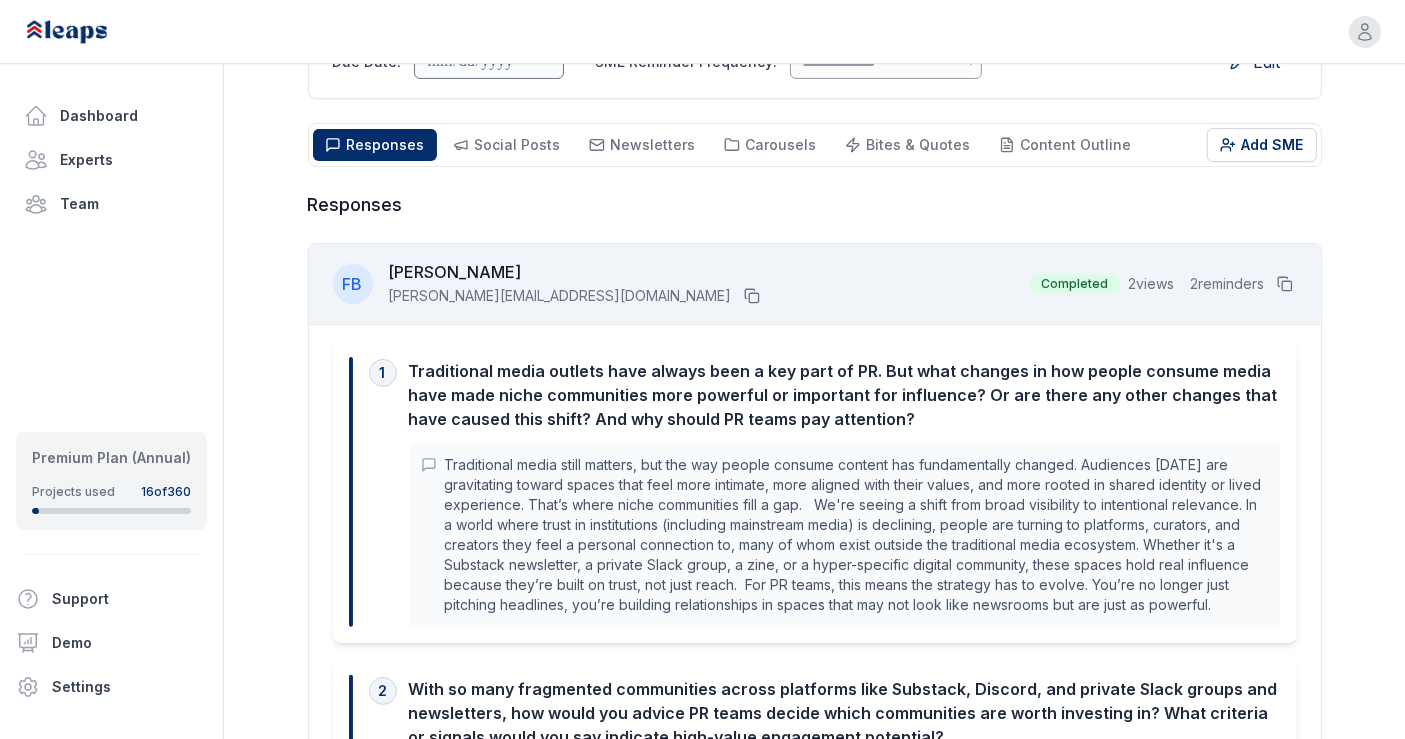 scroll, scrollTop: 335, scrollLeft: 0, axis: vertical 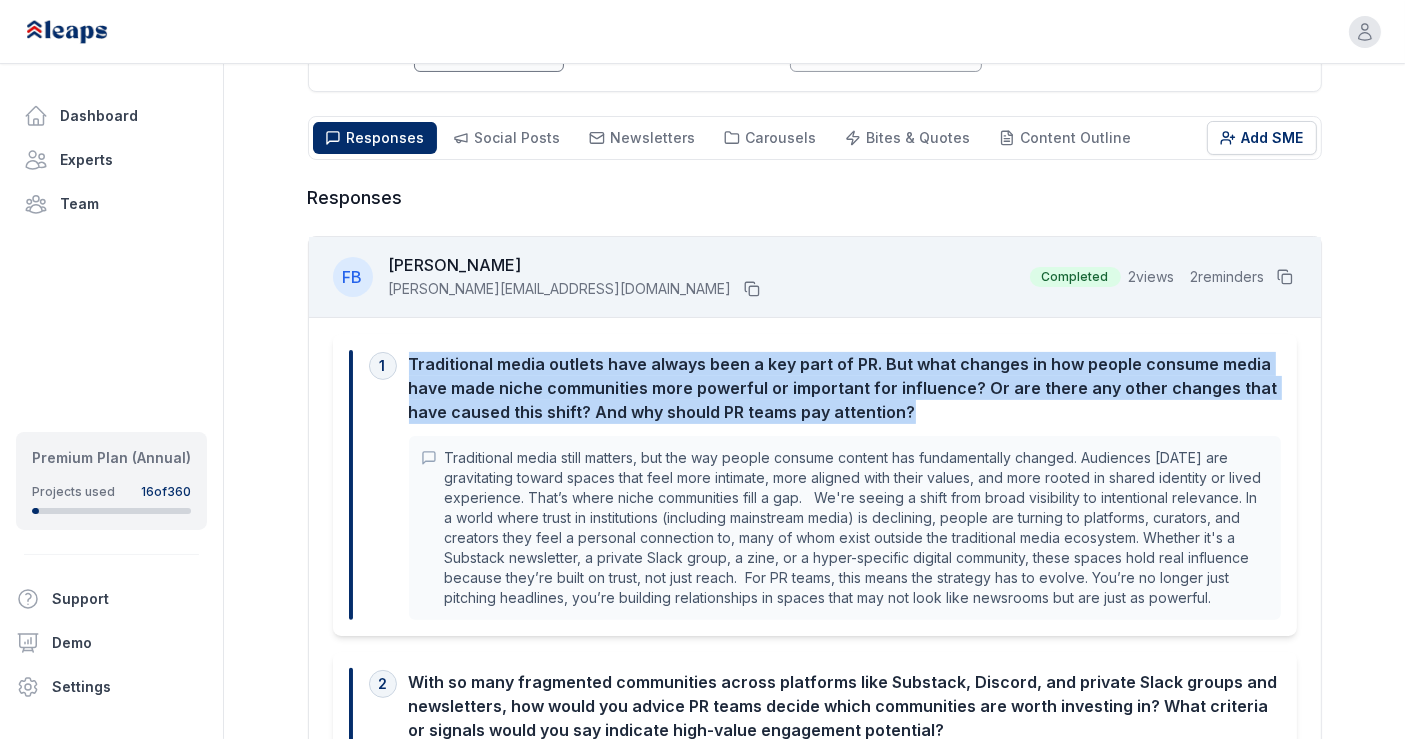 drag, startPoint x: 408, startPoint y: 312, endPoint x: 911, endPoint y: 361, distance: 505.38104 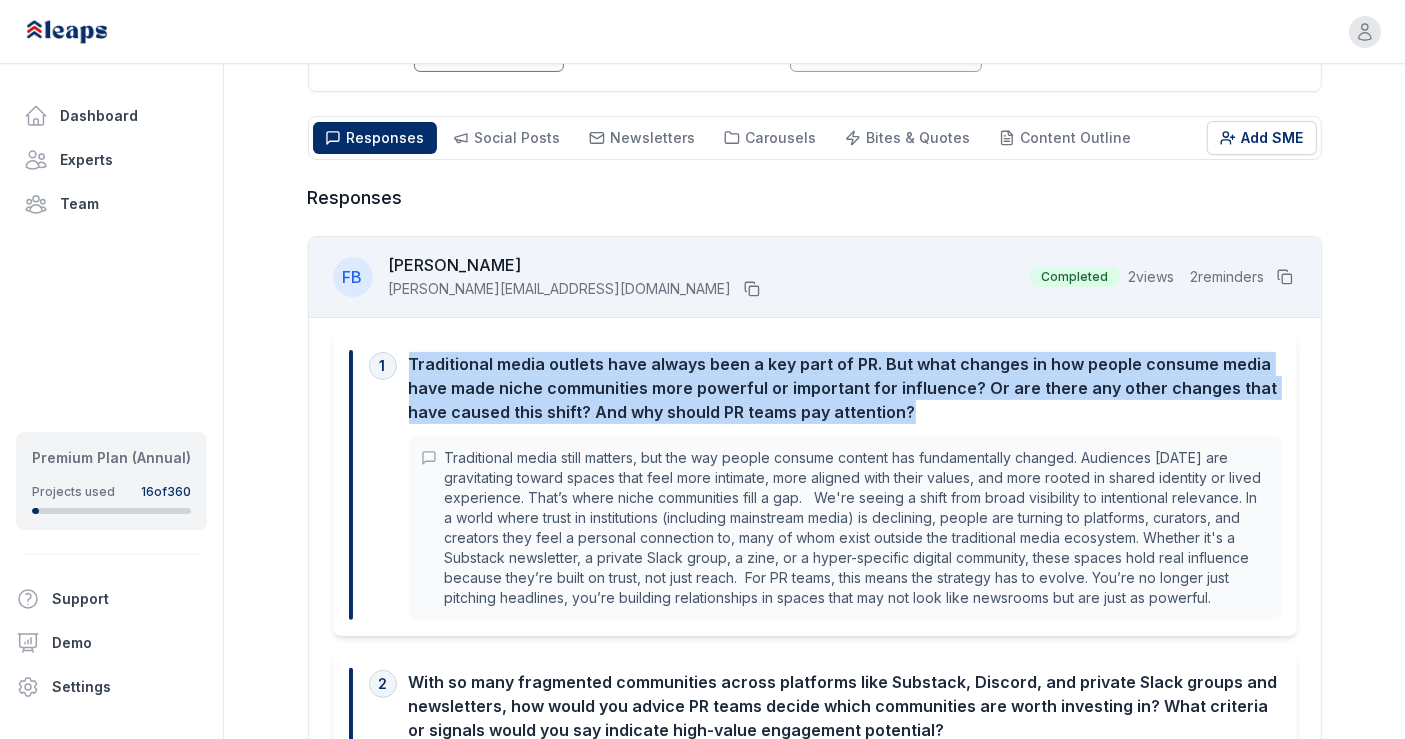 click on "Traditional media outlets have always been a key part of PR. But what changes in how people consume media have made niche communities more powerful or important for influence? Or are there any other changes that have caused this shift? And why should PR teams pay attention?" at bounding box center [845, 388] 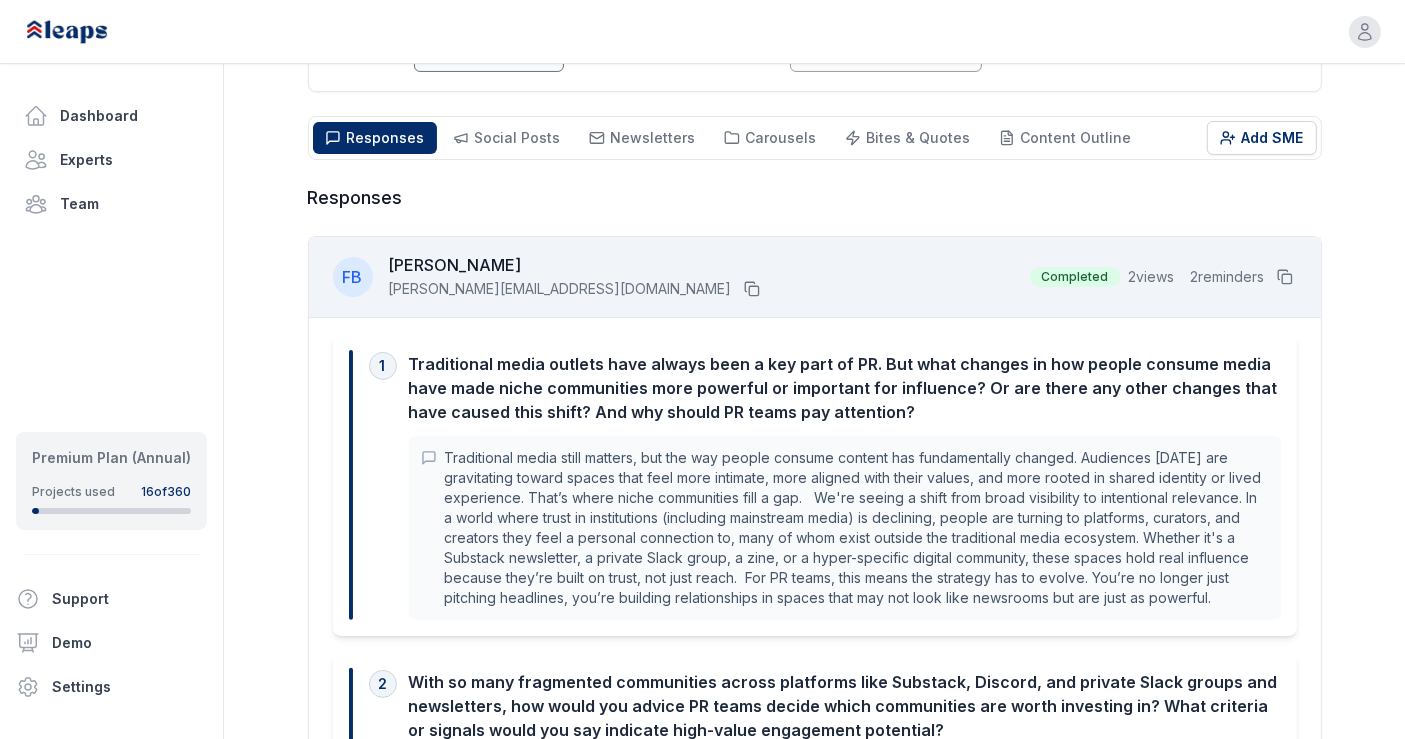 scroll, scrollTop: 640, scrollLeft: 0, axis: vertical 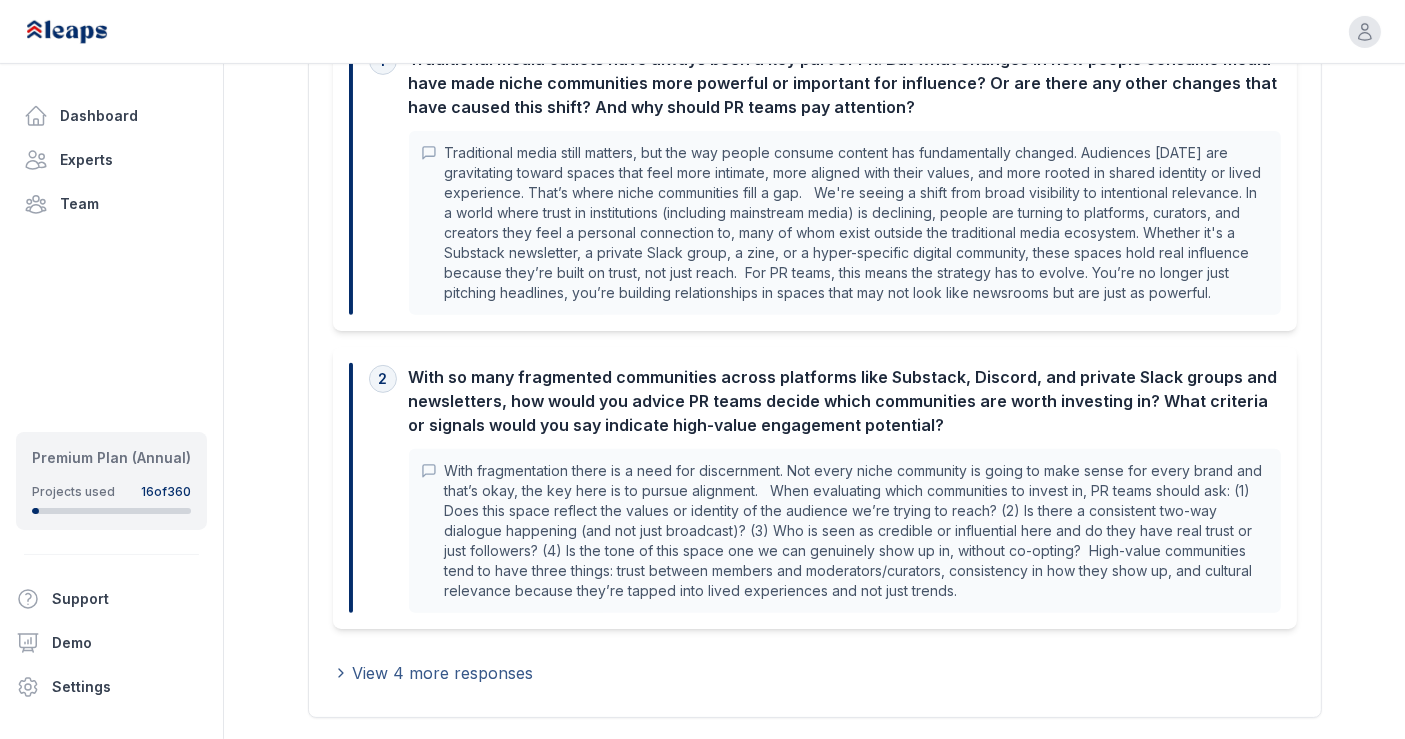 click on "View 4 more responses" at bounding box center (443, 673) 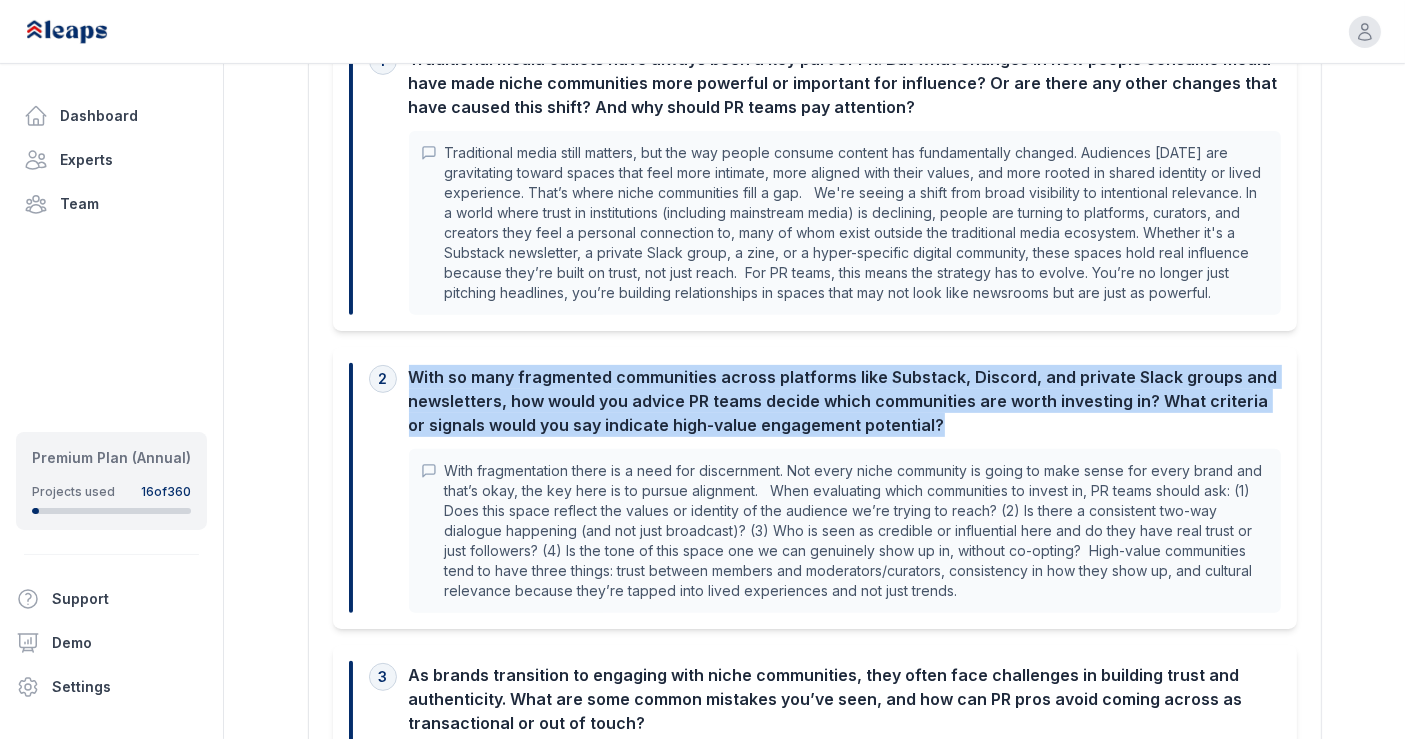 drag, startPoint x: 411, startPoint y: 330, endPoint x: 913, endPoint y: 373, distance: 503.83826 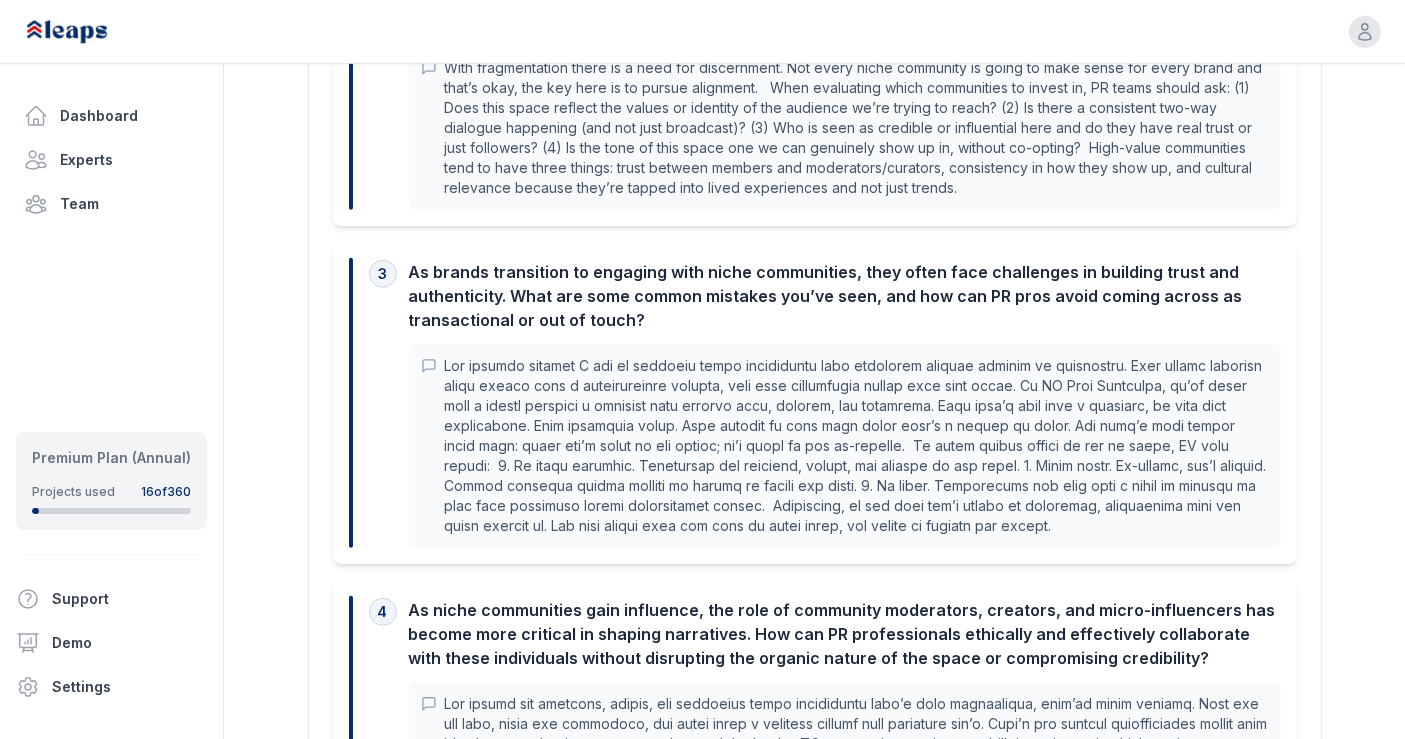 scroll, scrollTop: 1044, scrollLeft: 0, axis: vertical 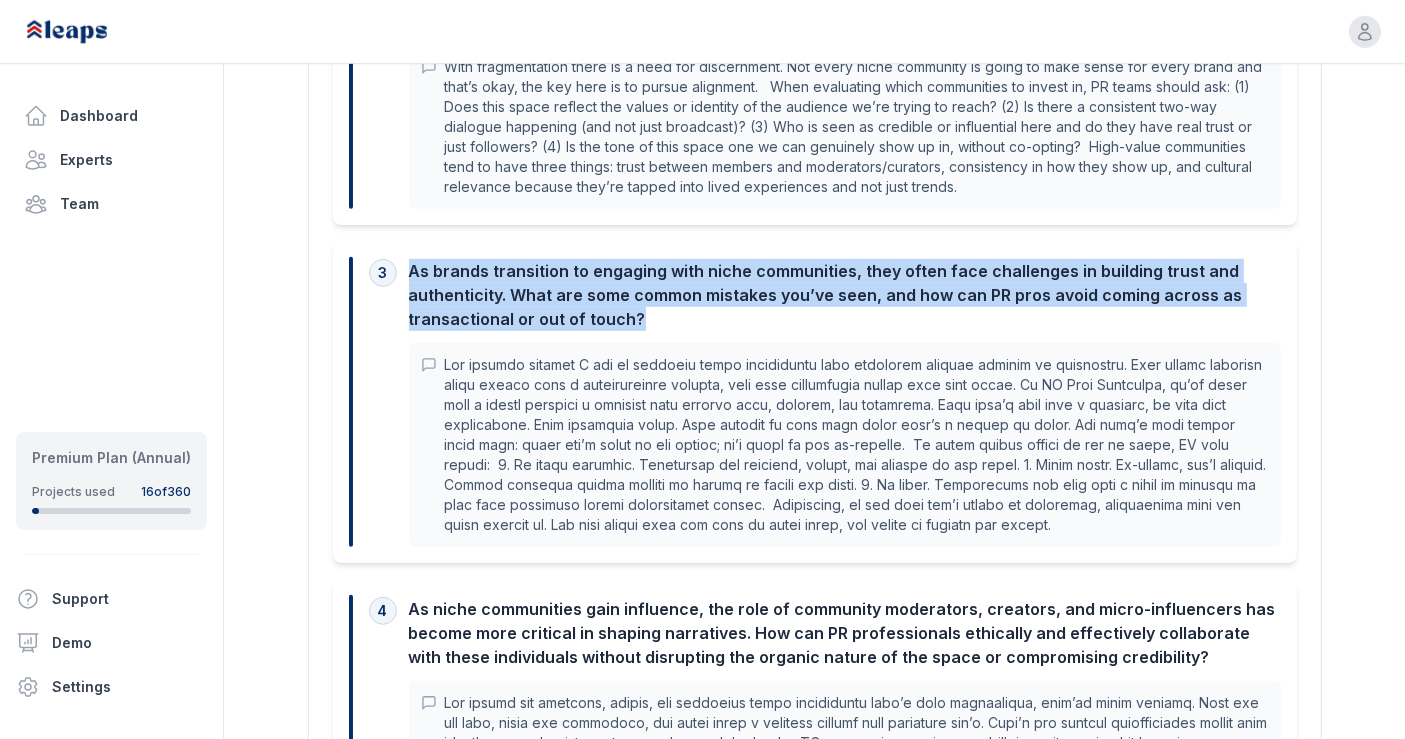 drag, startPoint x: 411, startPoint y: 235, endPoint x: 642, endPoint y: 267, distance: 233.20592 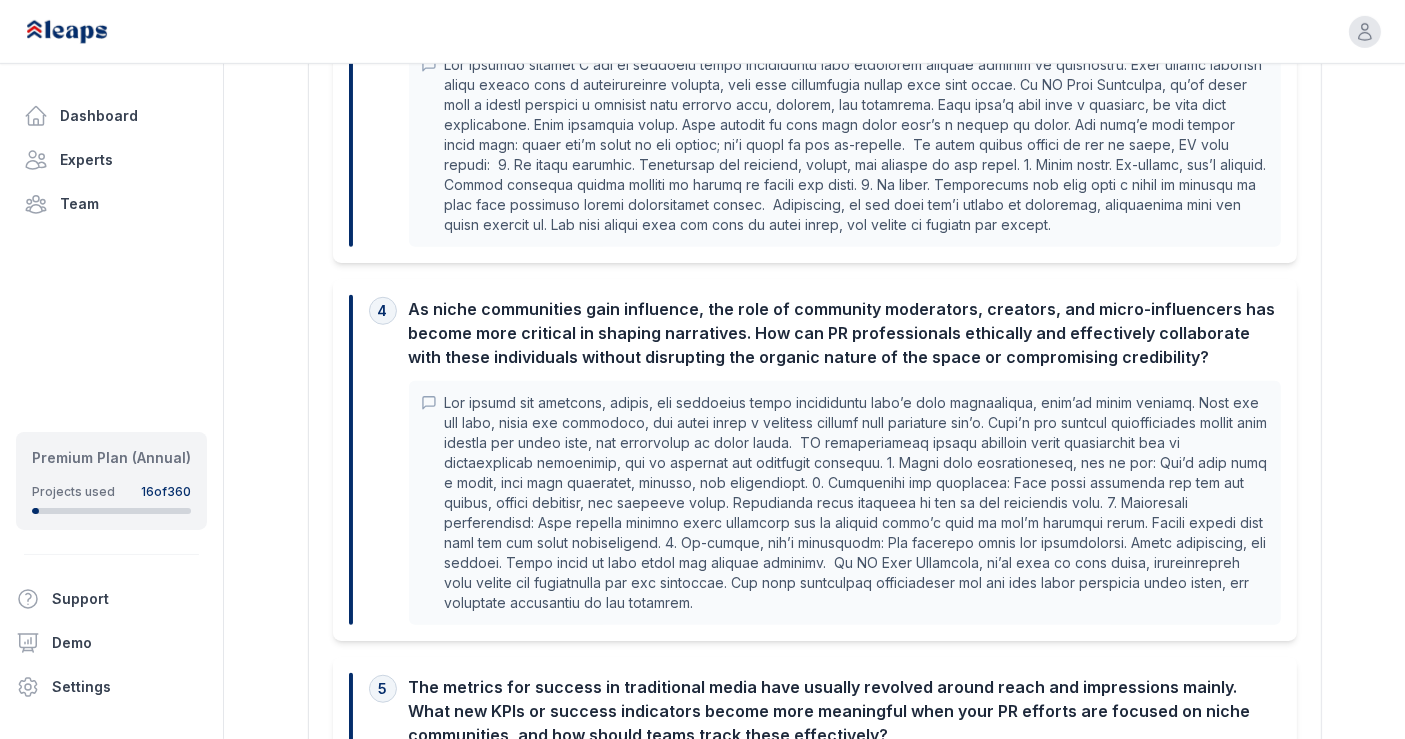 scroll, scrollTop: 1345, scrollLeft: 0, axis: vertical 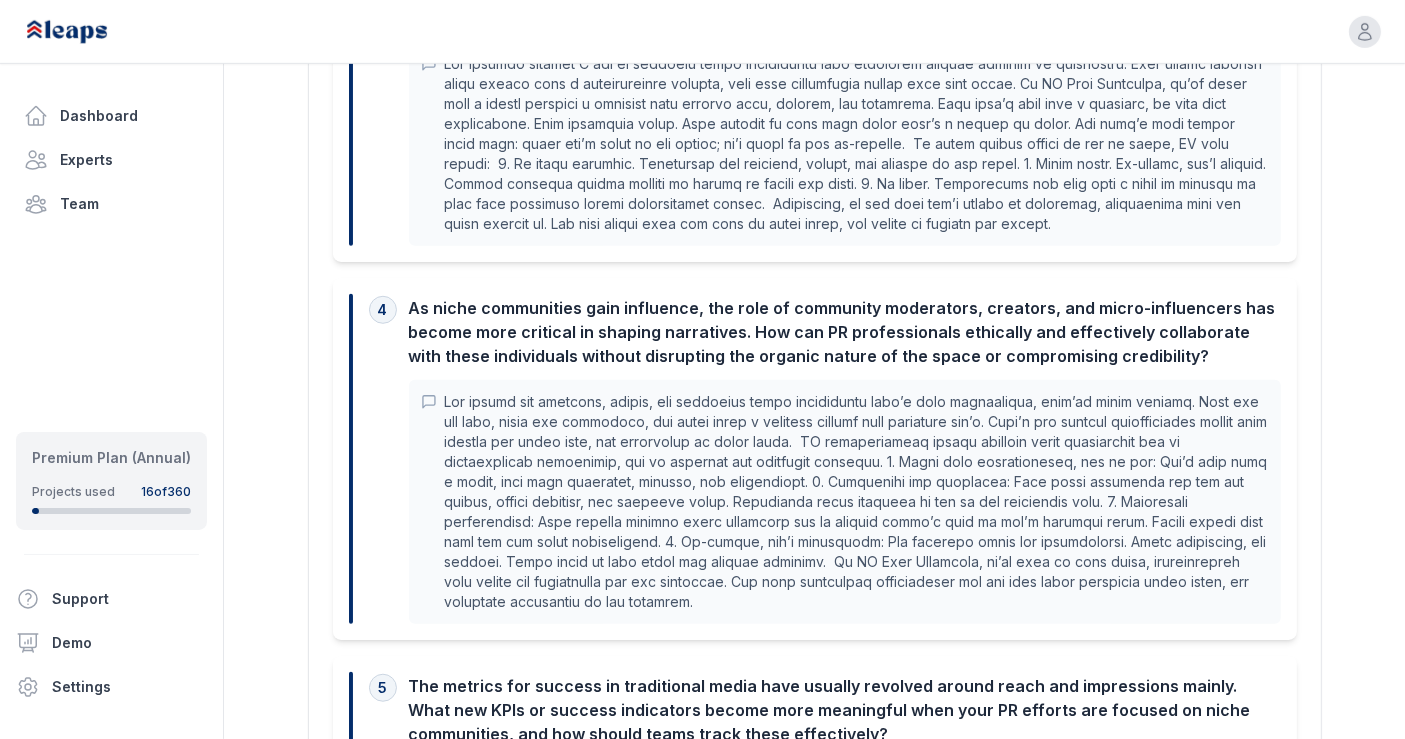 click on "As niche communities gain influence, the role of community moderators, creators, and micro-influencers has become more critical in shaping narratives. How can PR professionals ethically and effectively collaborate with these individuals without disrupting the organic nature of the space or compromising credibility?" at bounding box center (845, 332) 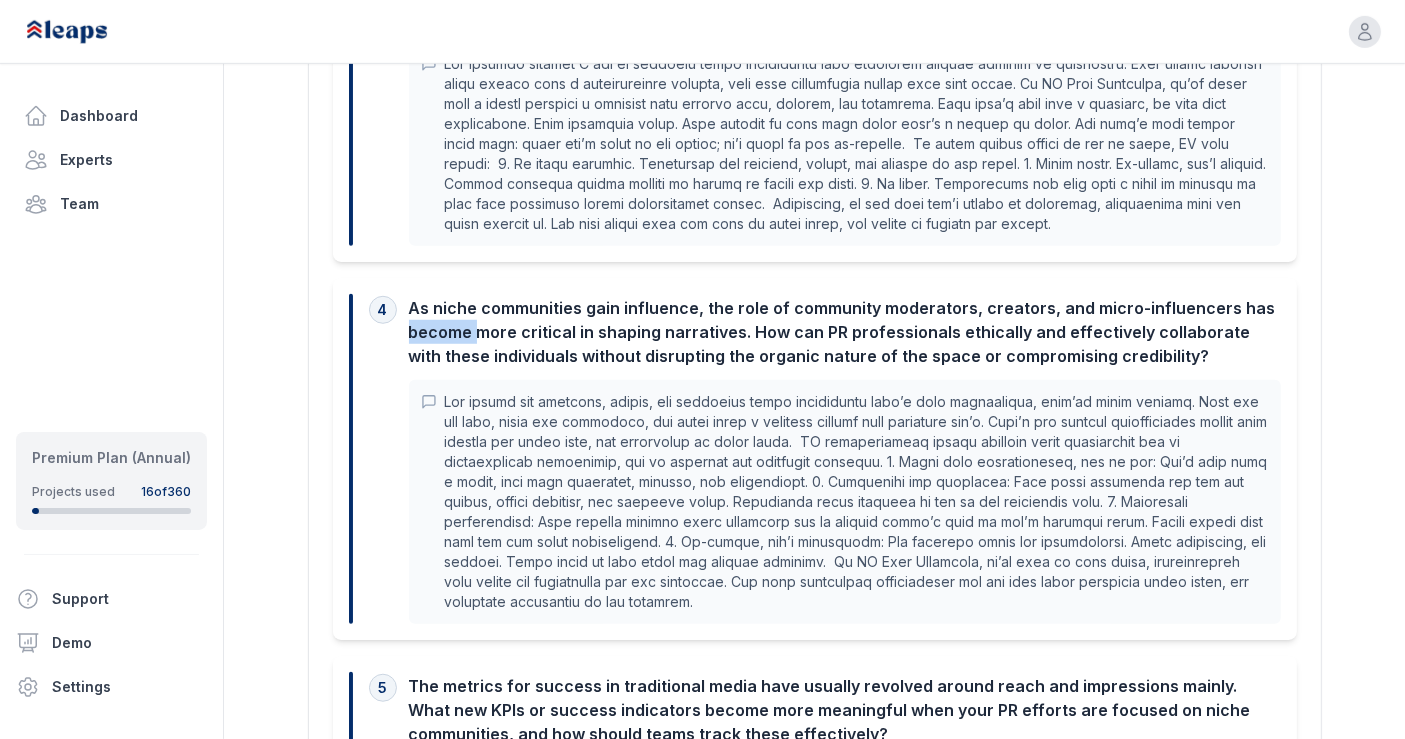 click on "As niche communities gain influence, the role of community moderators, creators, and micro-influencers has become more critical in shaping narratives. How can PR professionals ethically and effectively collaborate with these individuals without disrupting the organic nature of the space or compromising credibility?" at bounding box center (845, 332) 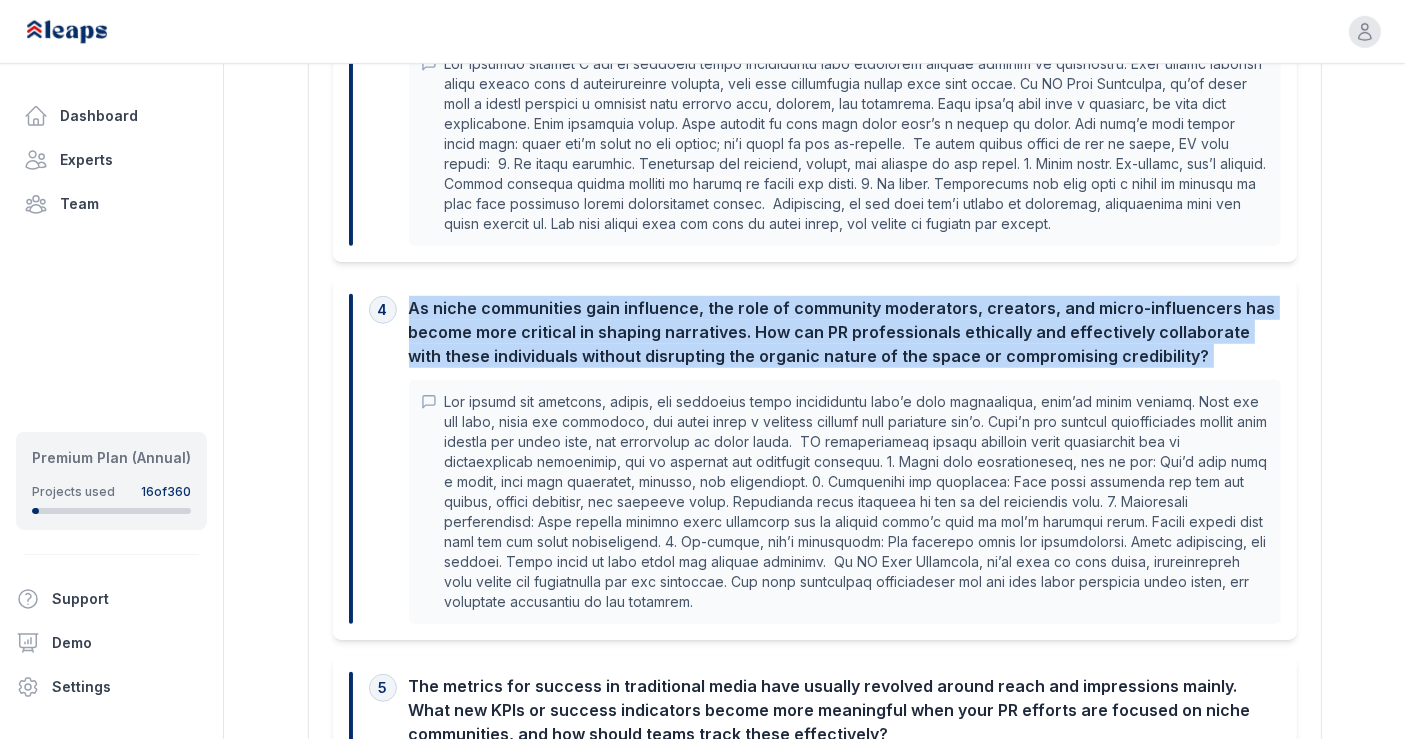 click on "As niche communities gain influence, the role of community moderators, creators, and micro-influencers has become more critical in shaping narratives. How can PR professionals ethically and effectively collaborate with these individuals without disrupting the organic nature of the space or compromising credibility?" at bounding box center (845, 332) 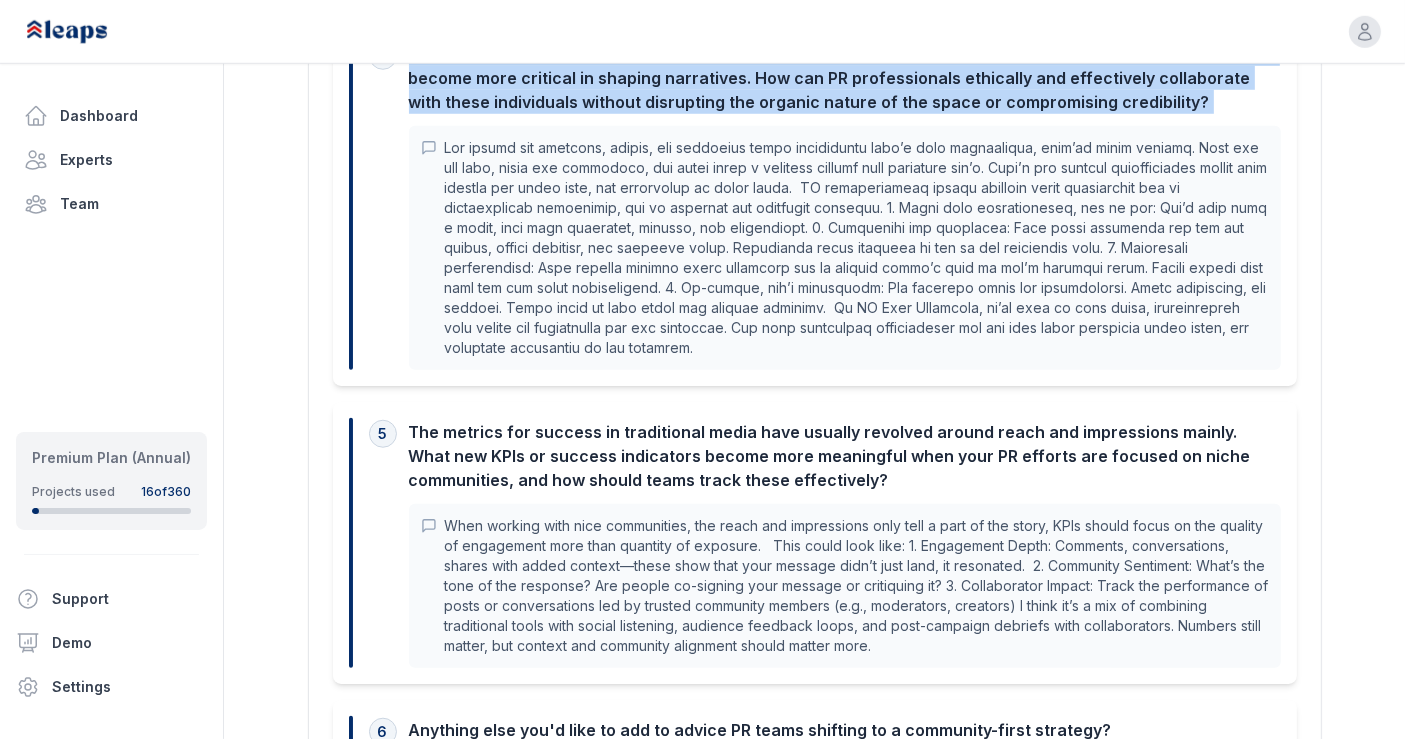 scroll, scrollTop: 1628, scrollLeft: 0, axis: vertical 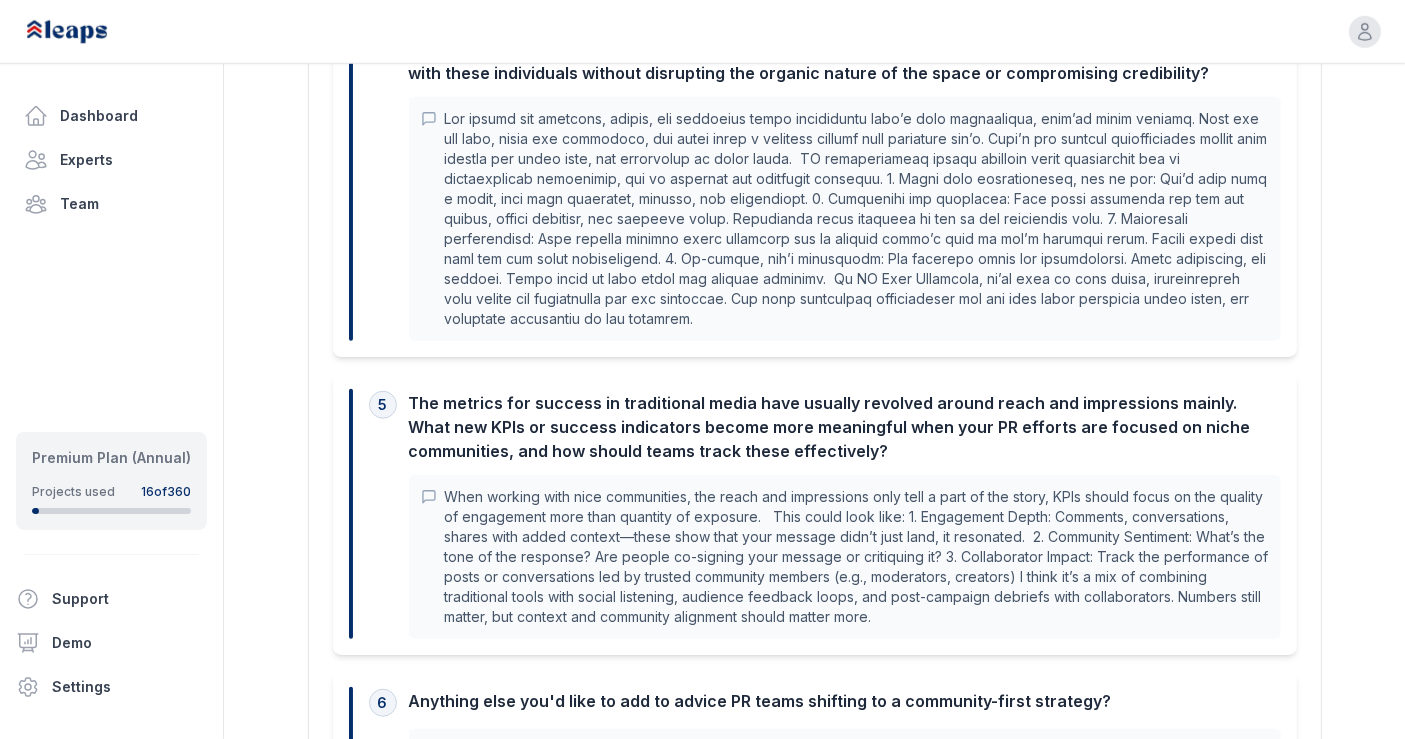 click on "The metrics for success in traditional media have usually revolved around reach and impressions mainly. What new KPIs or success indicators become more meaningful when your PR efforts are focused on niche communities, and how should teams track these effectively?" at bounding box center [845, 427] 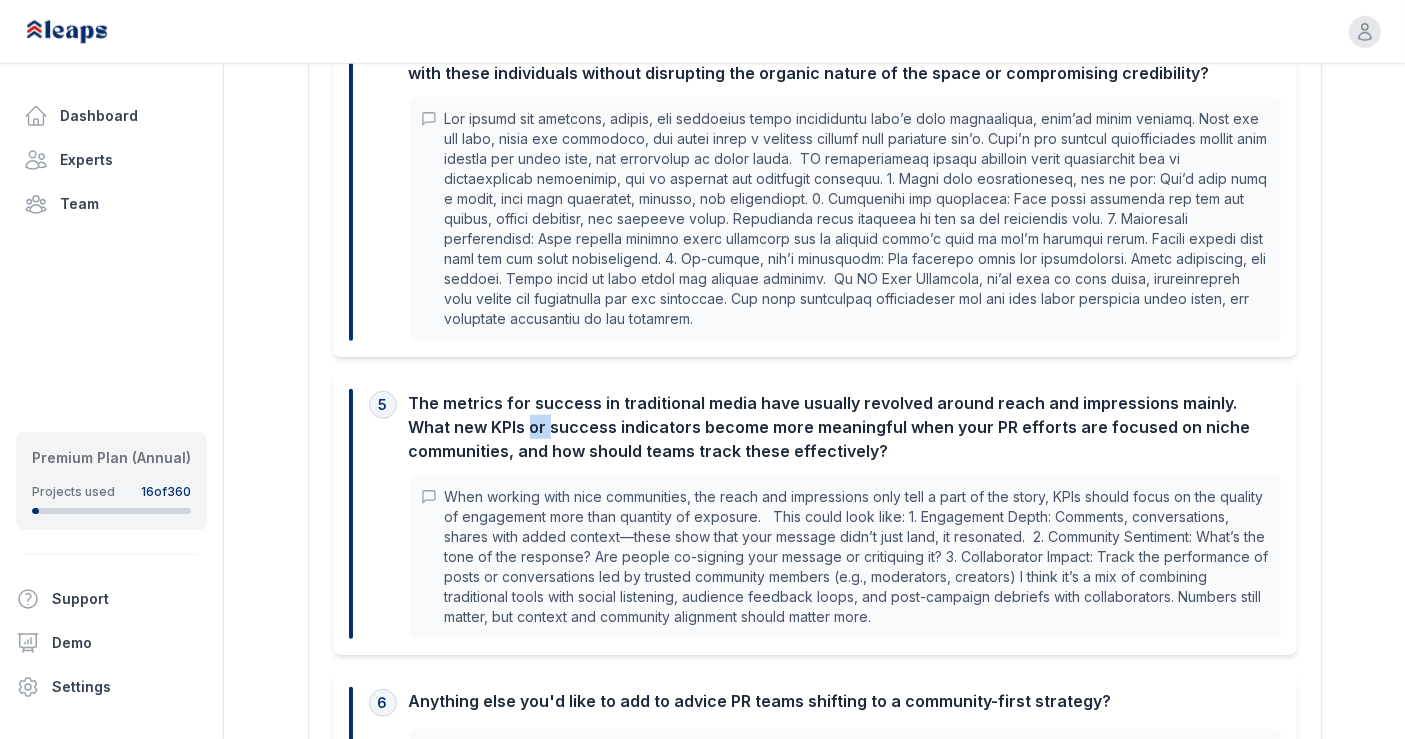 click on "The metrics for success in traditional media have usually revolved around reach and impressions mainly. What new KPIs or success indicators become more meaningful when your PR efforts are focused on niche communities, and how should teams track these effectively?" at bounding box center [845, 427] 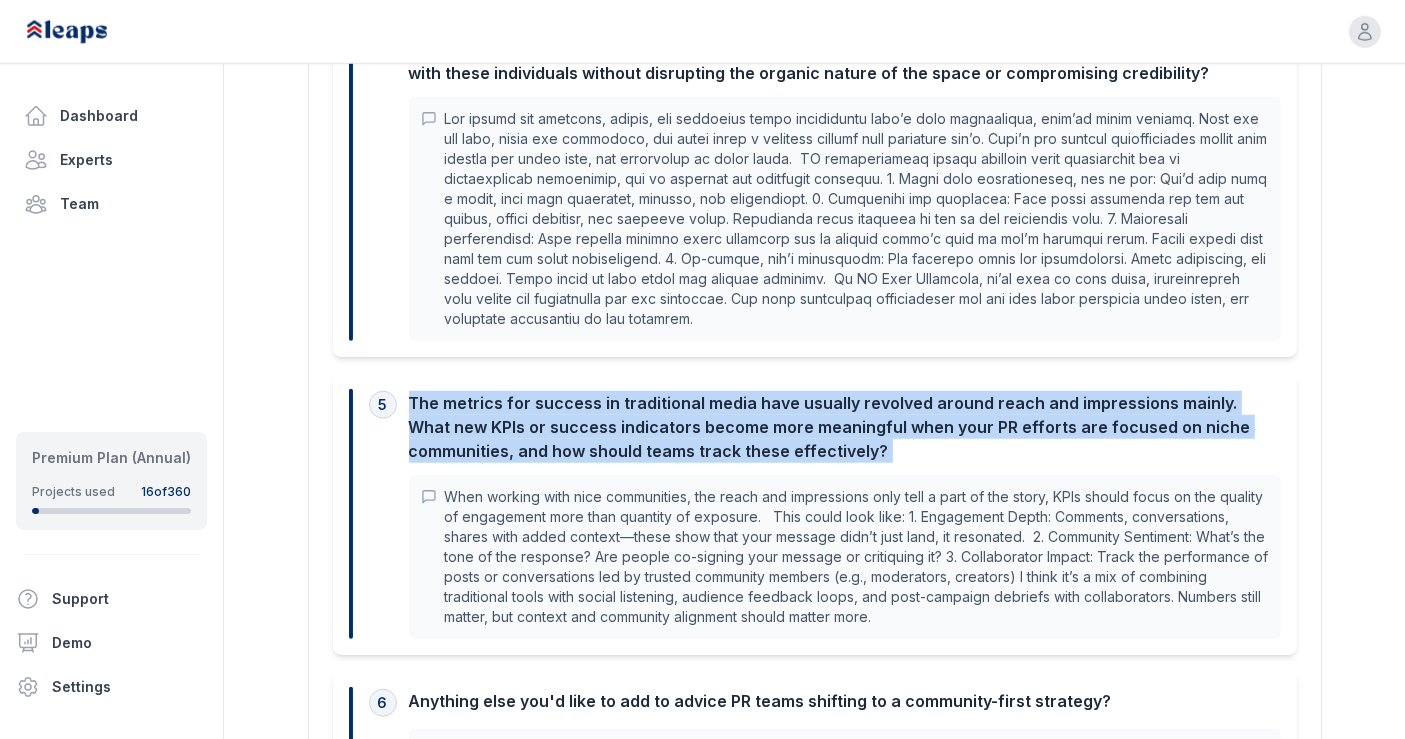 click on "The metrics for success in traditional media have usually revolved around reach and impressions mainly. What new KPIs or success indicators become more meaningful when your PR efforts are focused on niche communities, and how should teams track these effectively?" at bounding box center [845, 427] 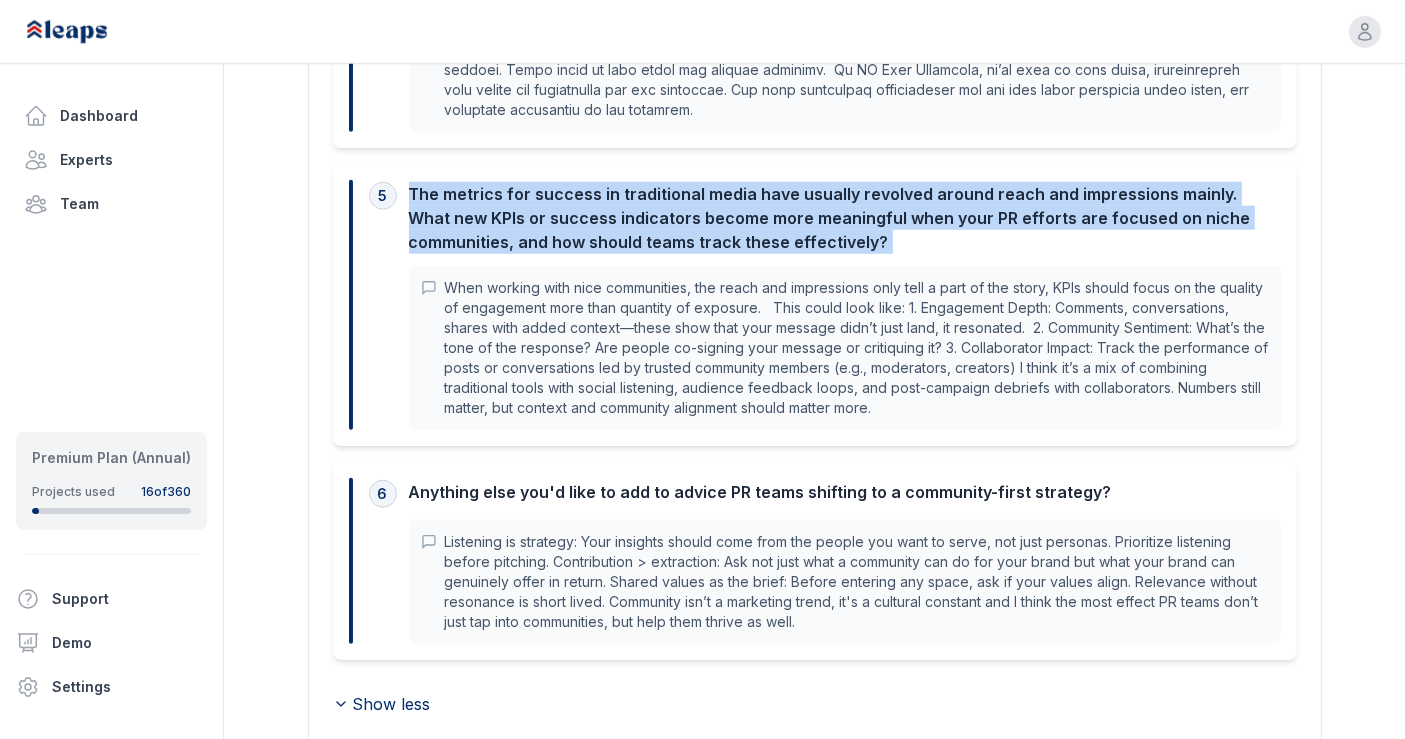 scroll, scrollTop: 1841, scrollLeft: 0, axis: vertical 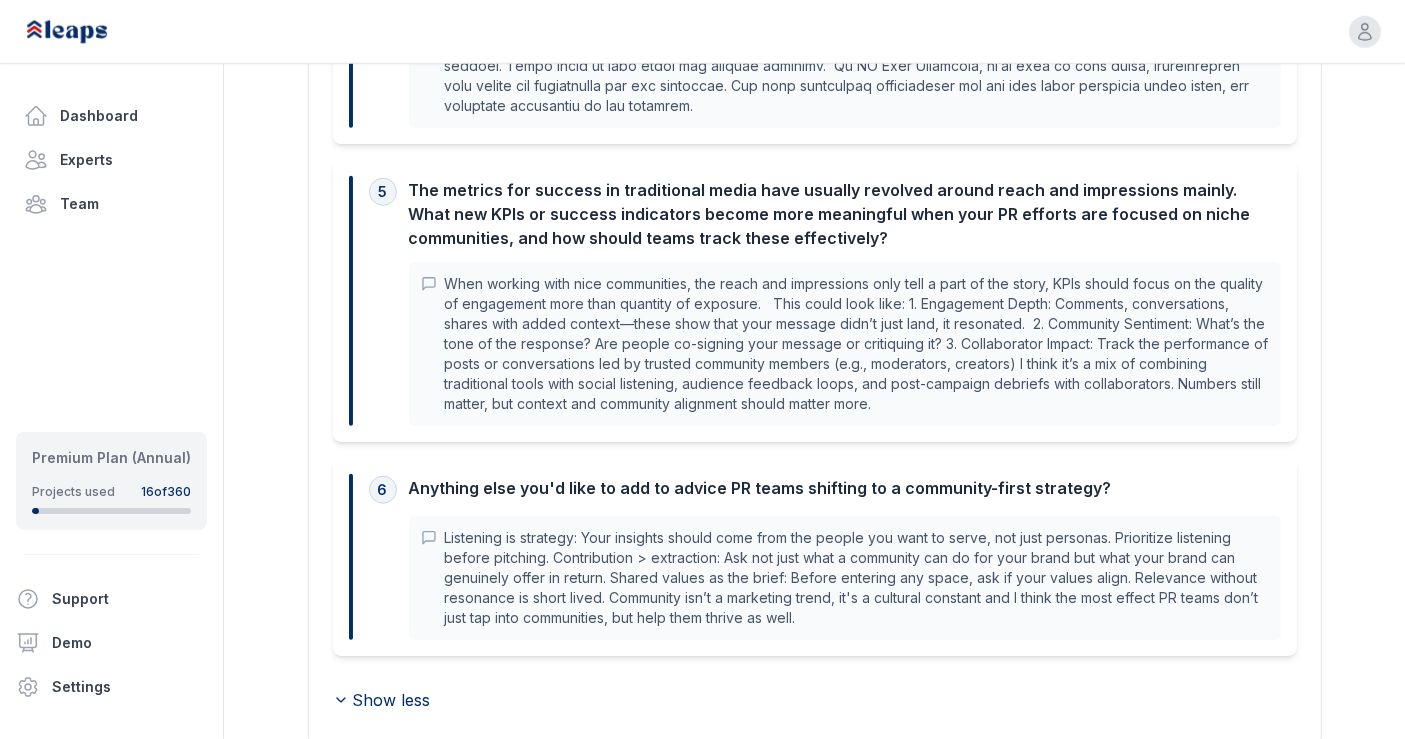 click on "Anything else you'd like to add to advice PR teams shifting to a community-first strategy?" at bounding box center [760, 488] 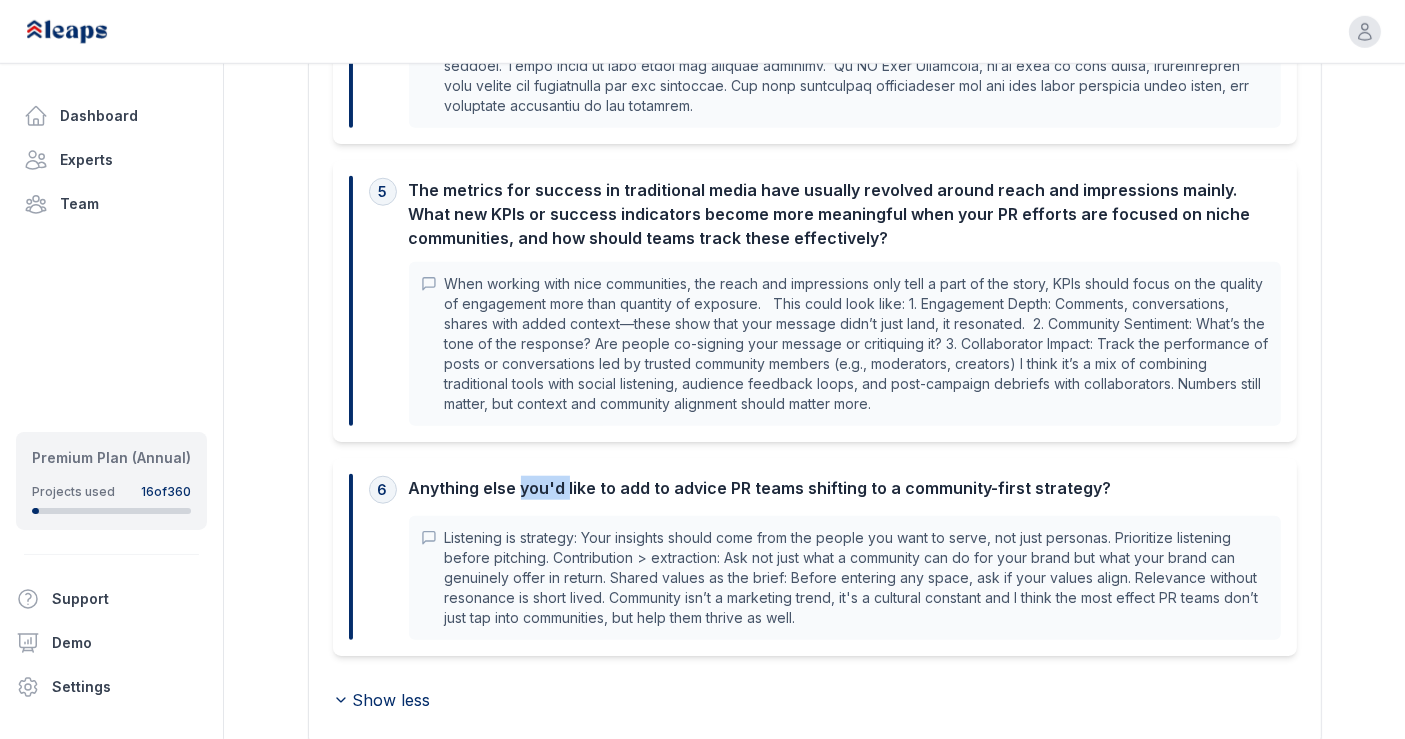 click on "Anything else you'd like to add to advice PR teams shifting to a community-first strategy?" at bounding box center (760, 488) 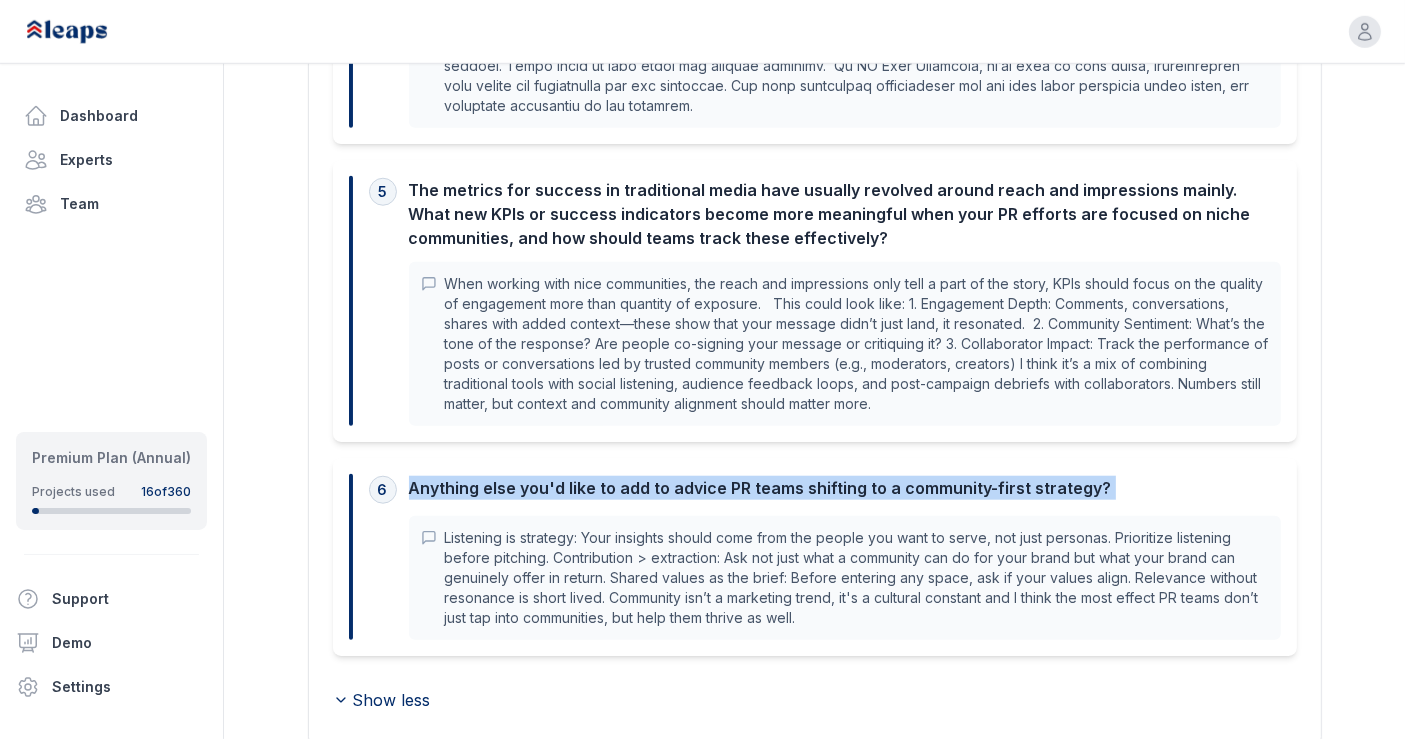 click on "Anything else you'd like to add to advice PR teams shifting to a community-first strategy?" at bounding box center [760, 488] 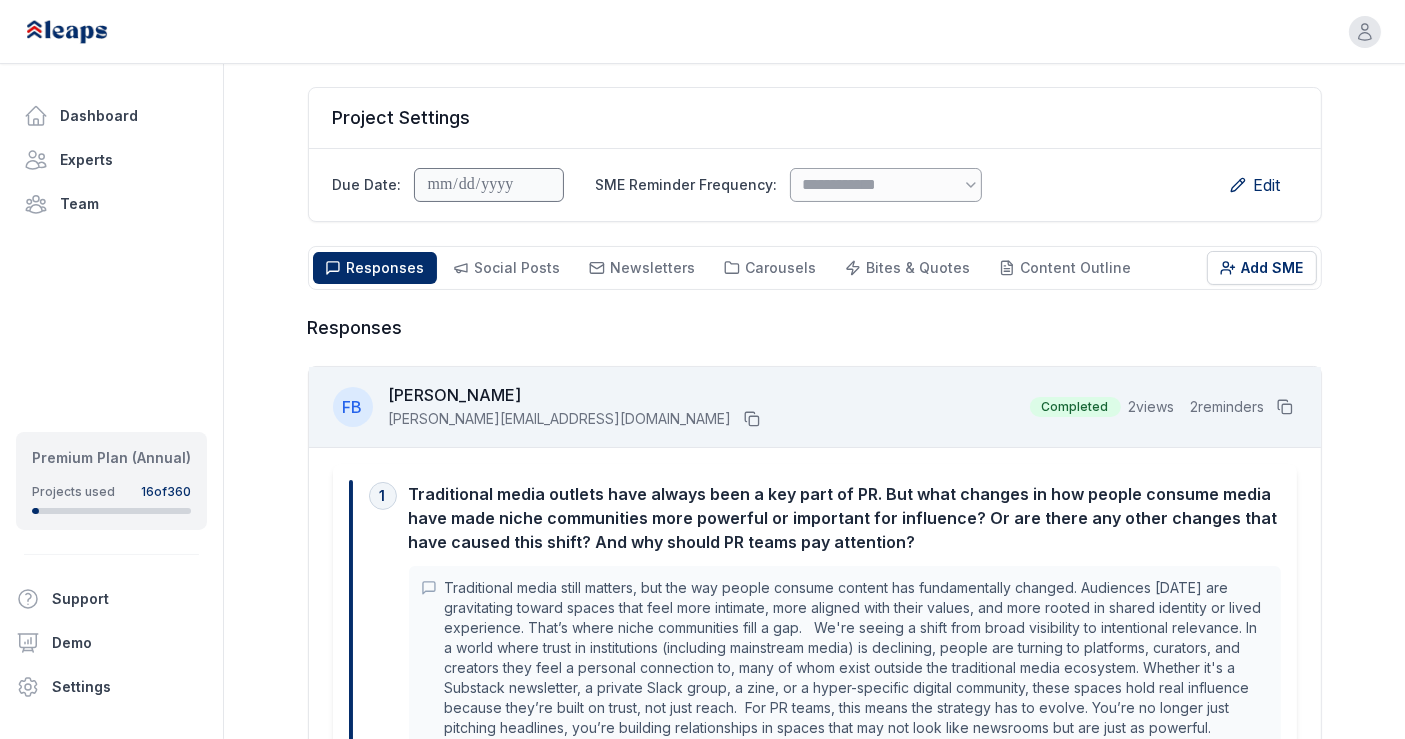 scroll, scrollTop: 0, scrollLeft: 0, axis: both 